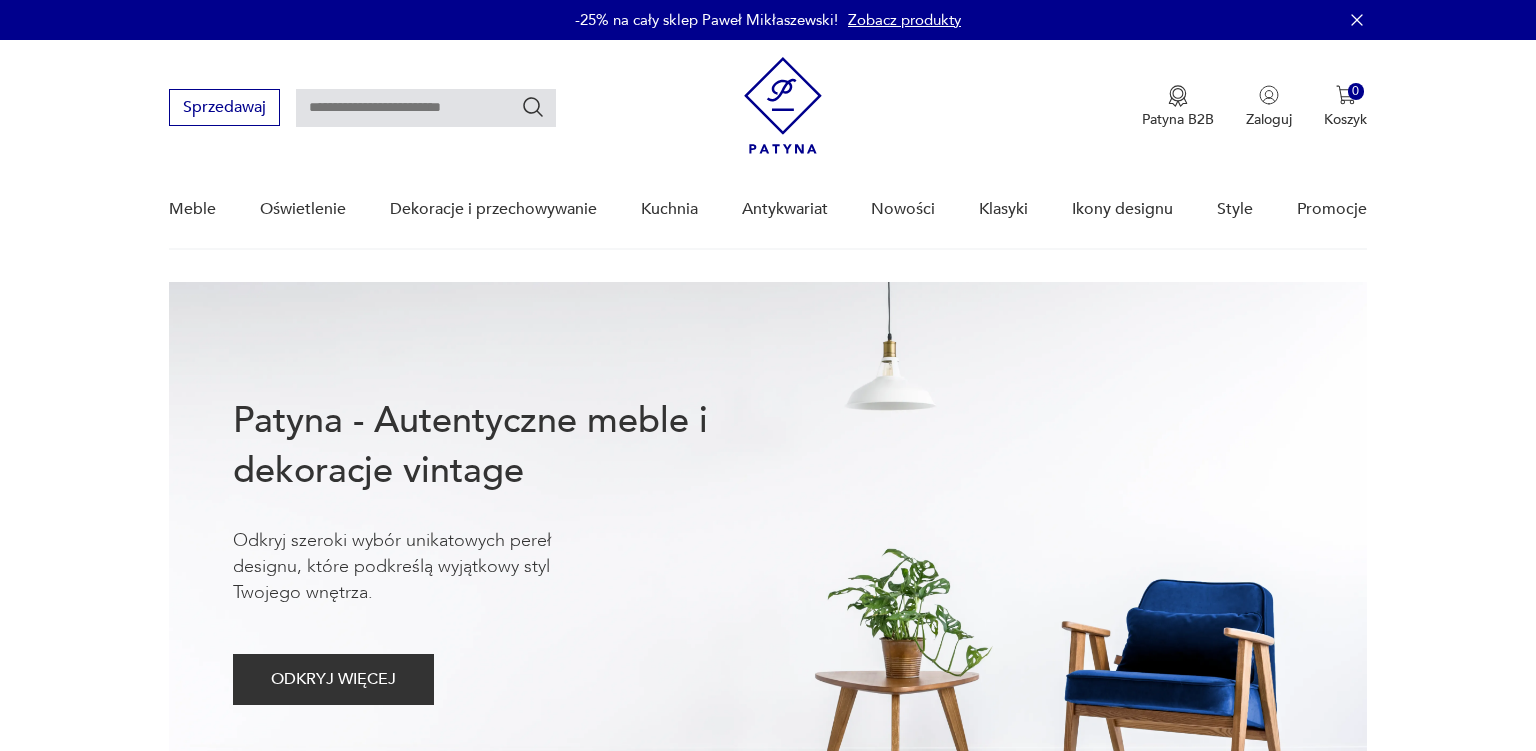scroll, scrollTop: 0, scrollLeft: 0, axis: both 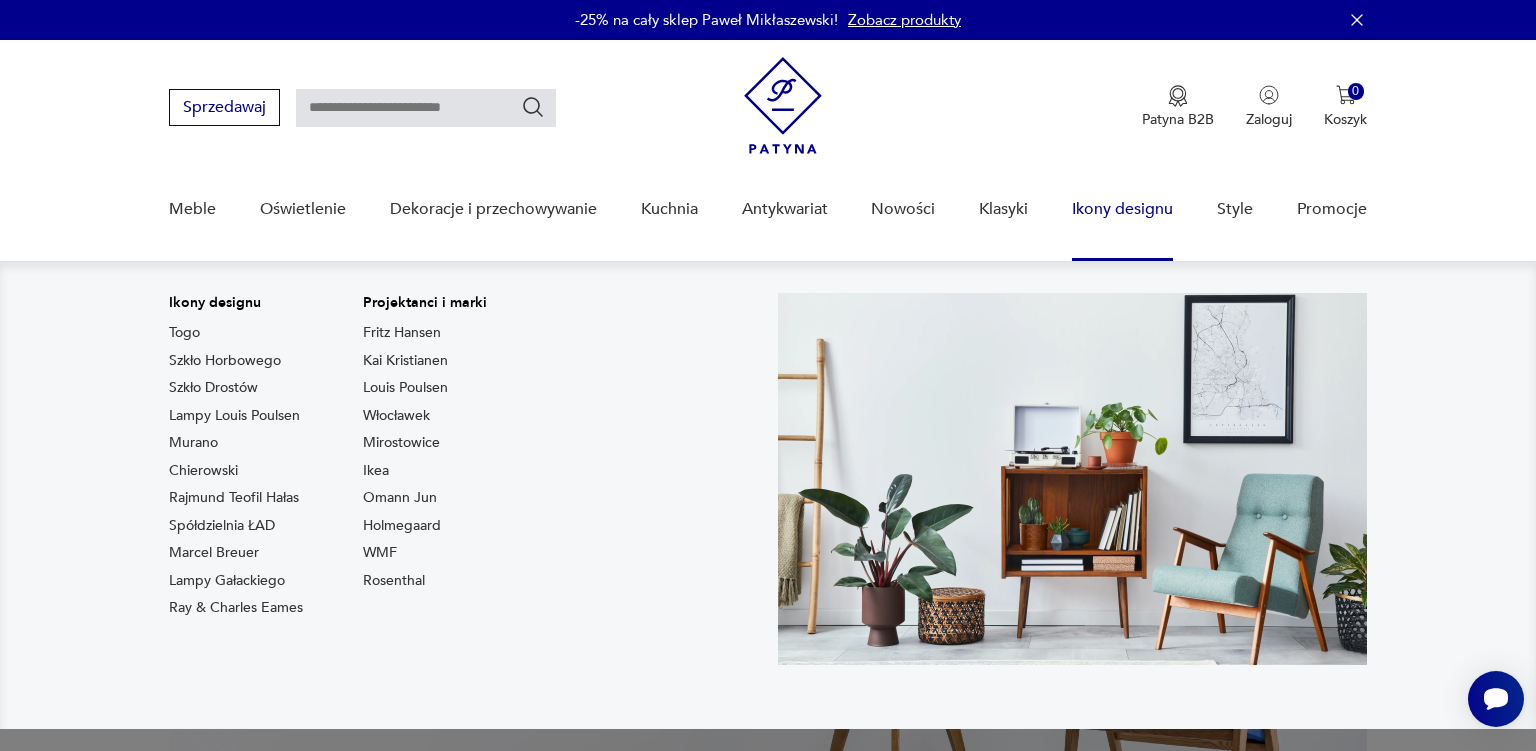 click on "Ikony designu" at bounding box center [1122, 209] 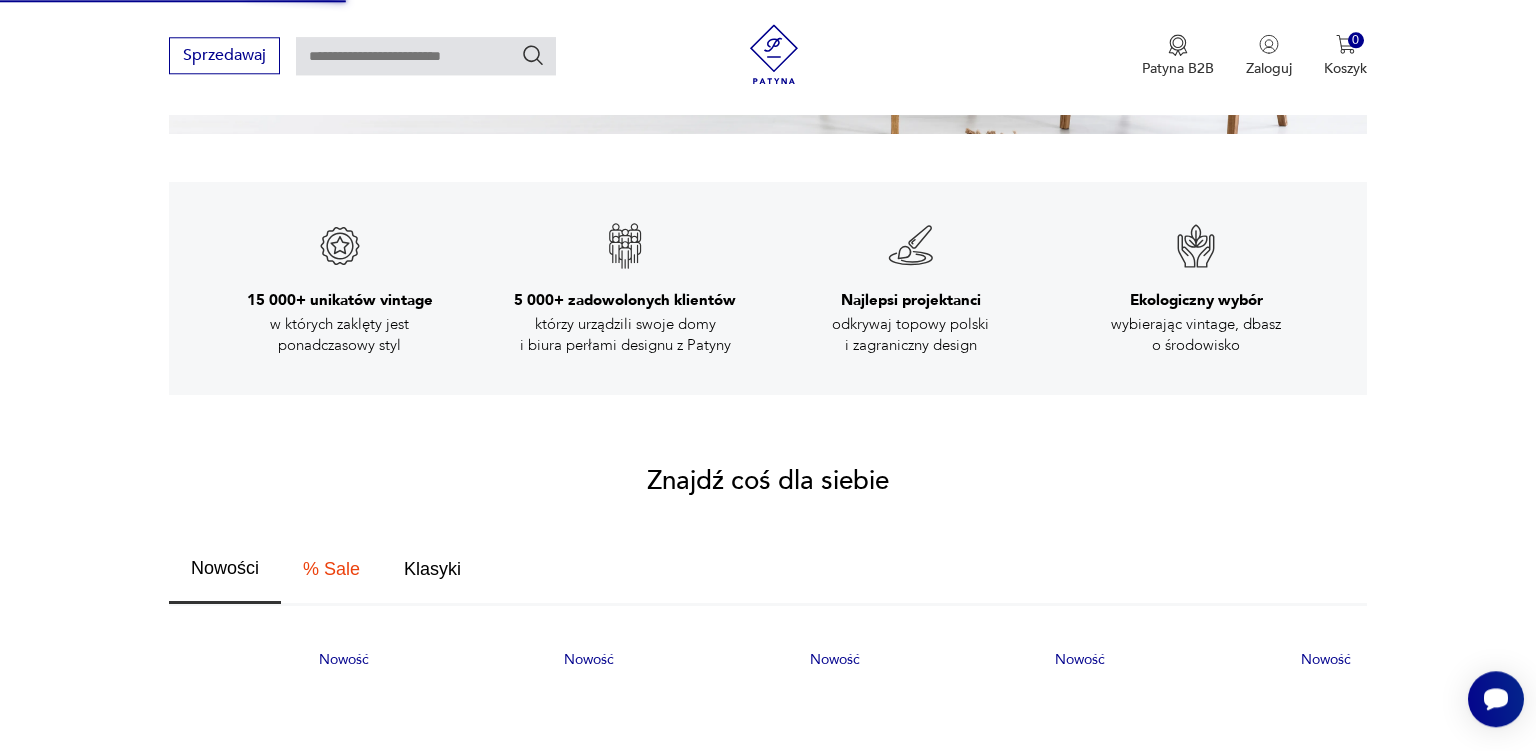 scroll, scrollTop: 686, scrollLeft: 0, axis: vertical 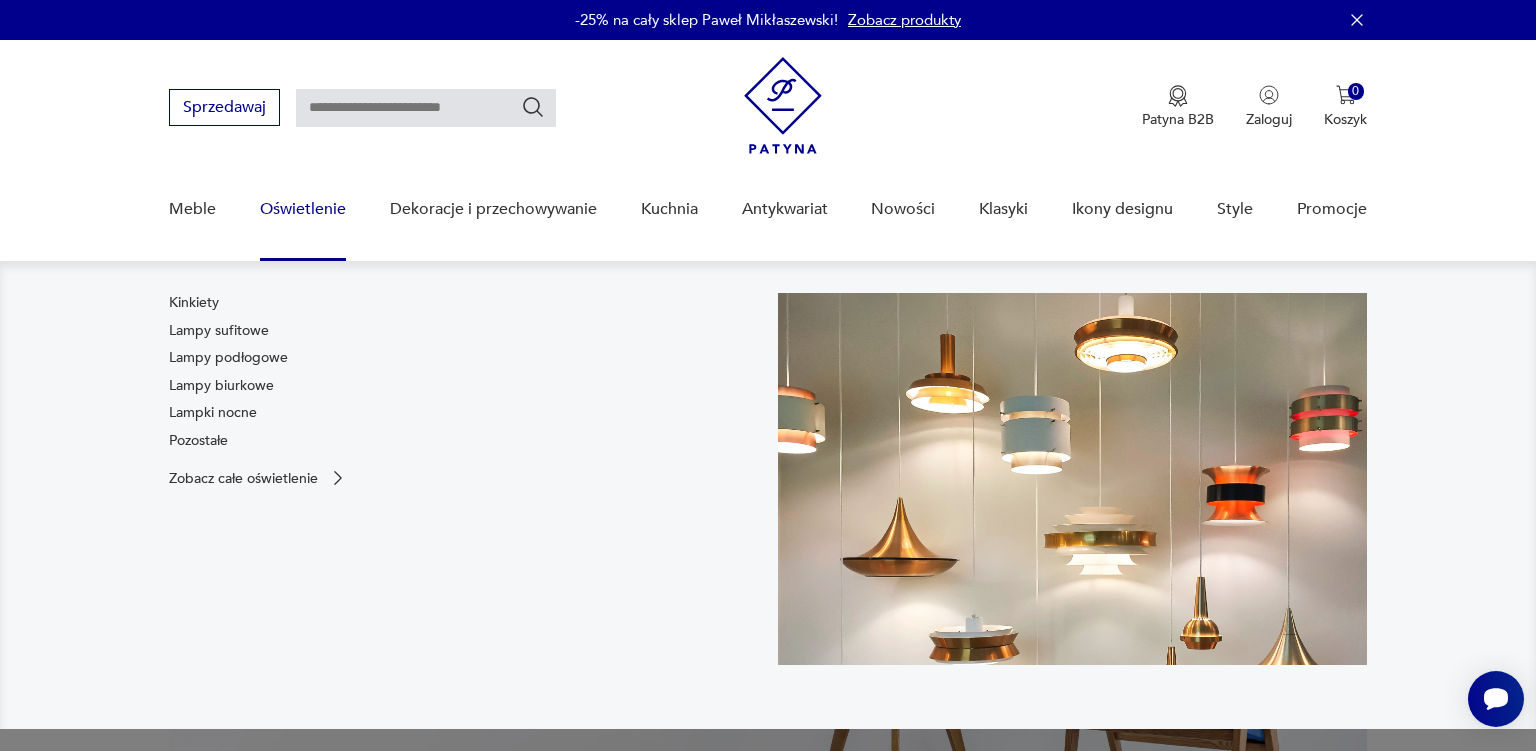 click on "Oświetlenie" at bounding box center [303, 209] 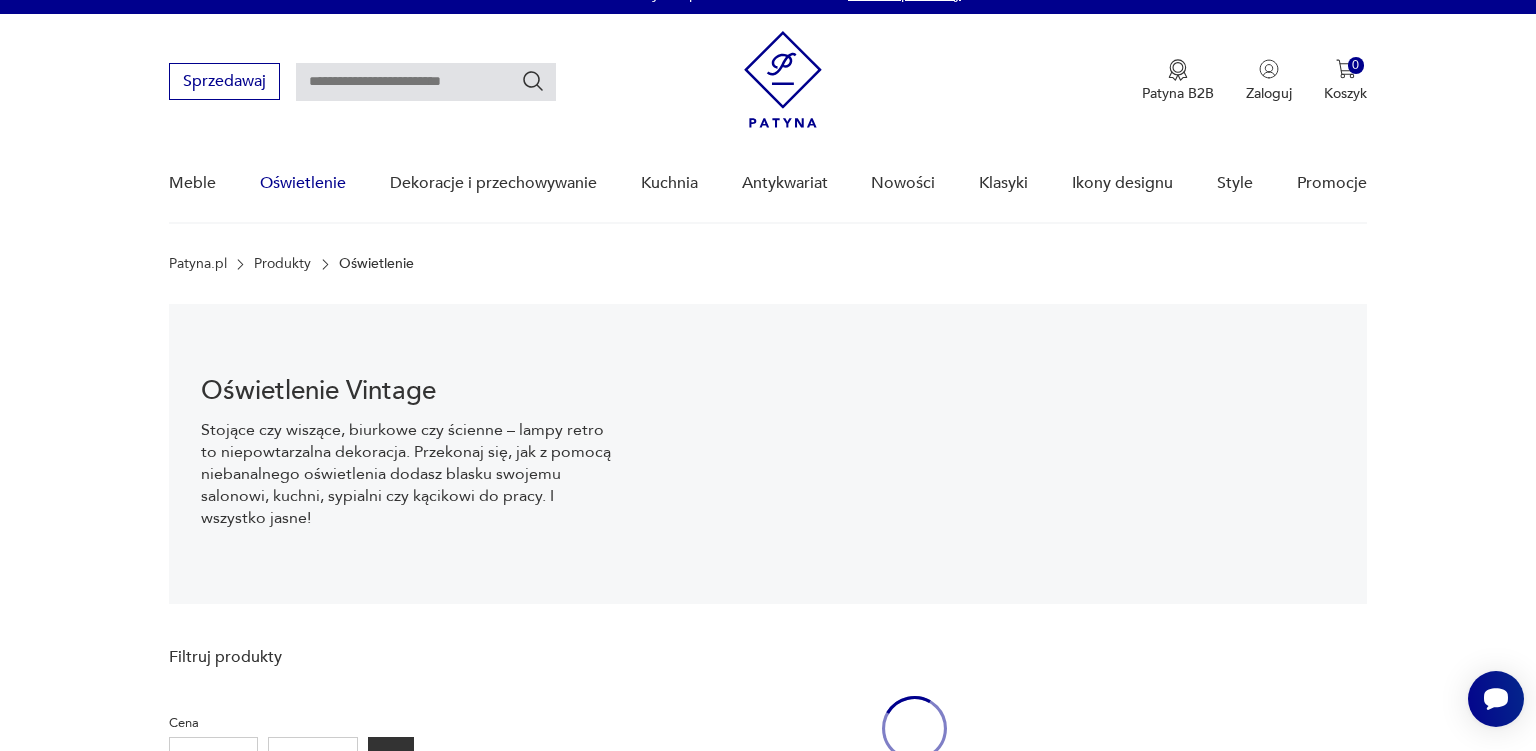 scroll, scrollTop: 28, scrollLeft: 0, axis: vertical 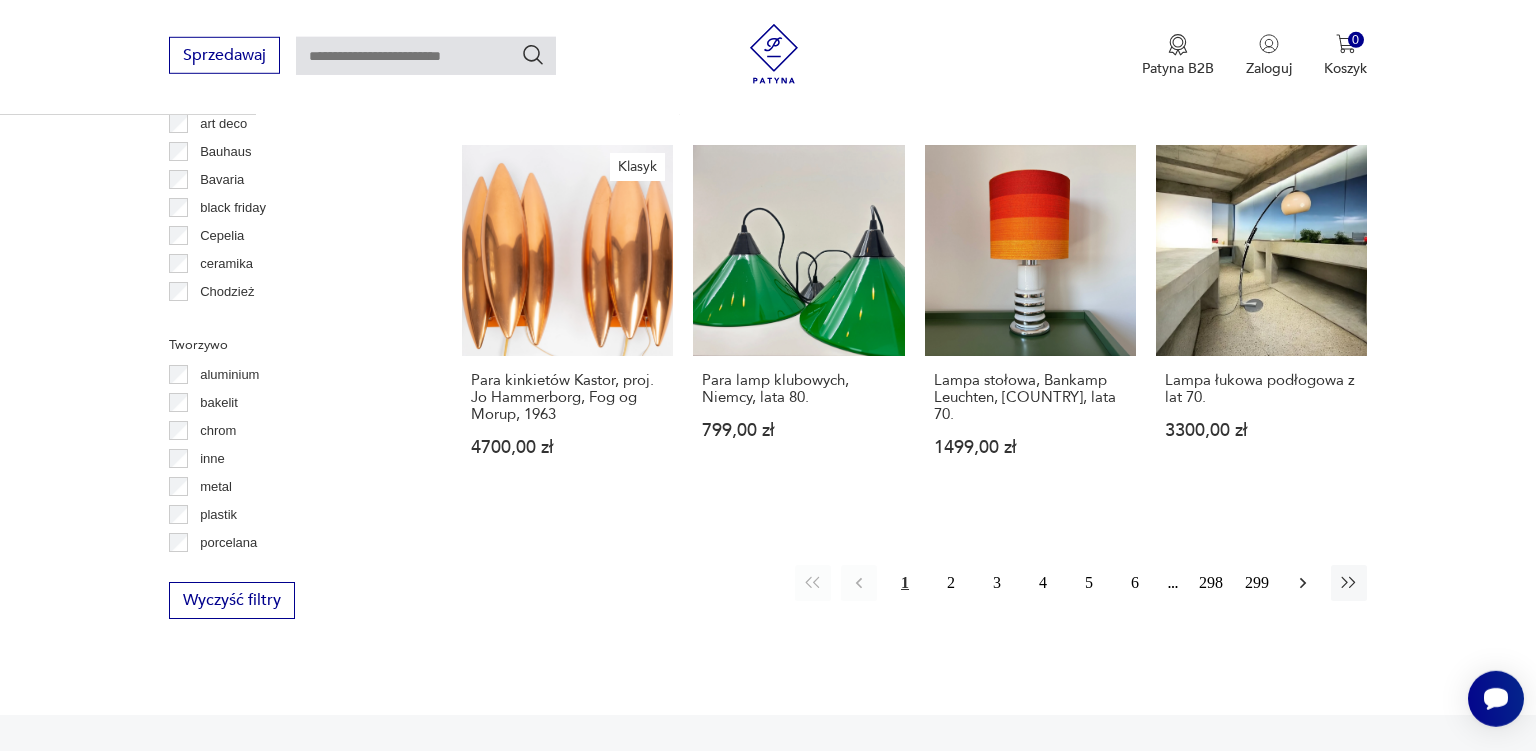 click 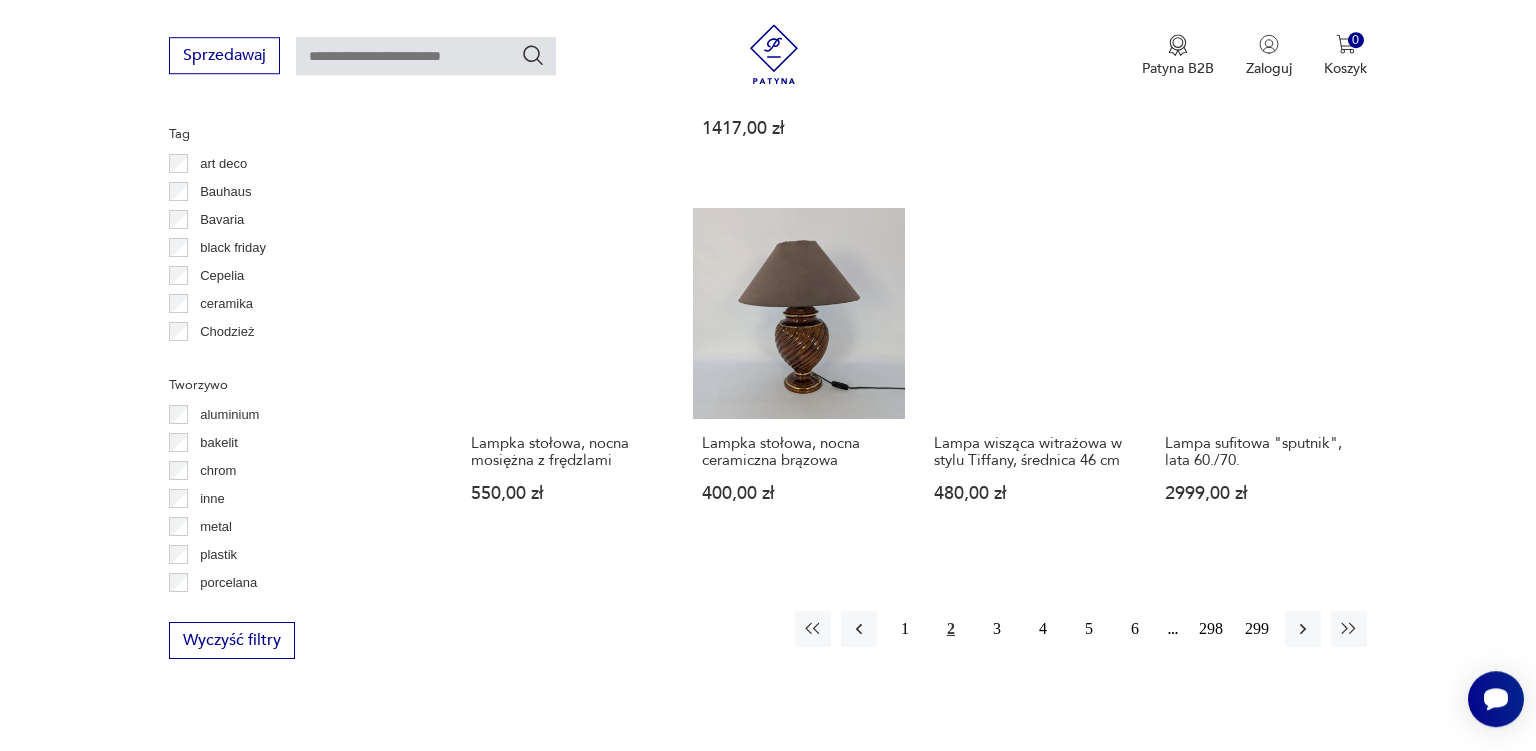 scroll, scrollTop: 1843, scrollLeft: 0, axis: vertical 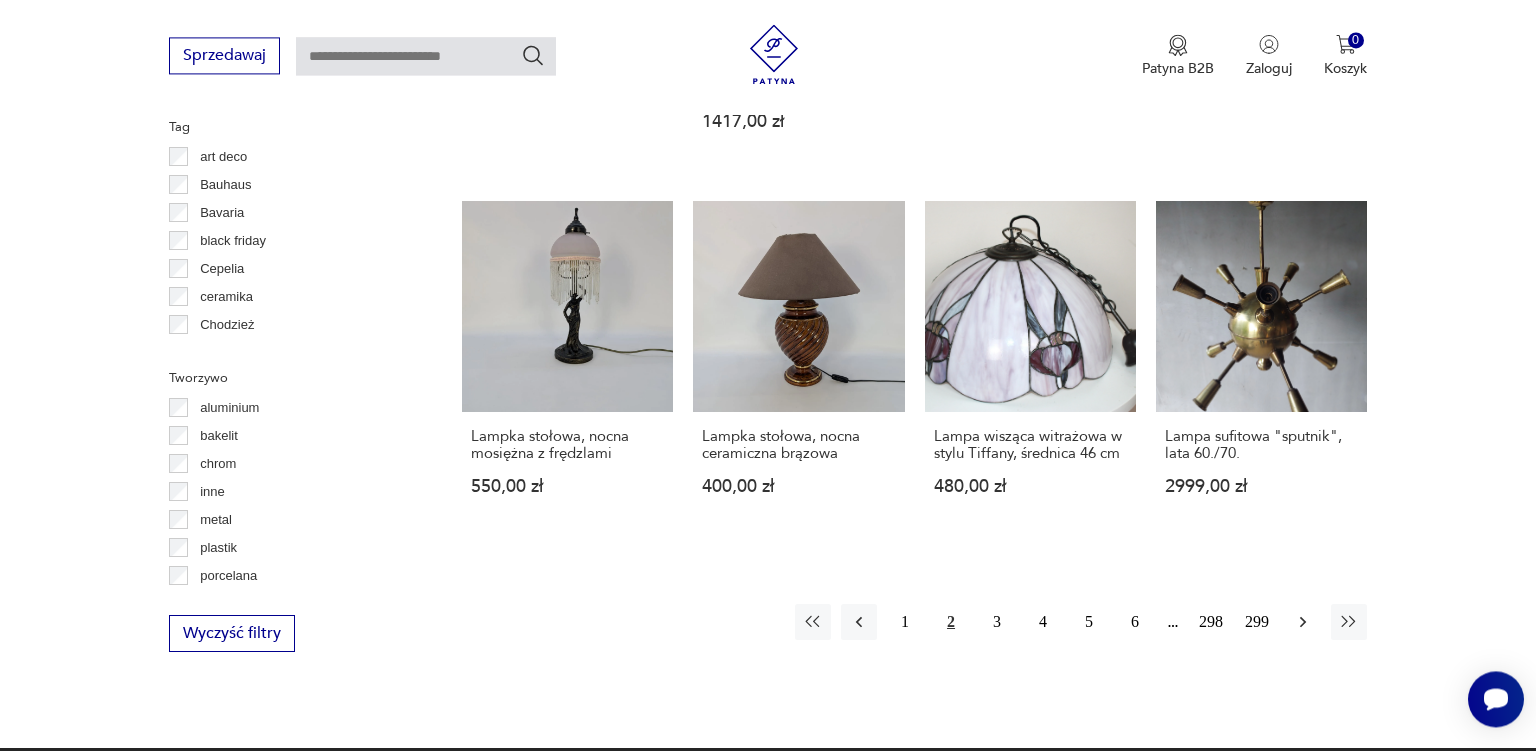 click 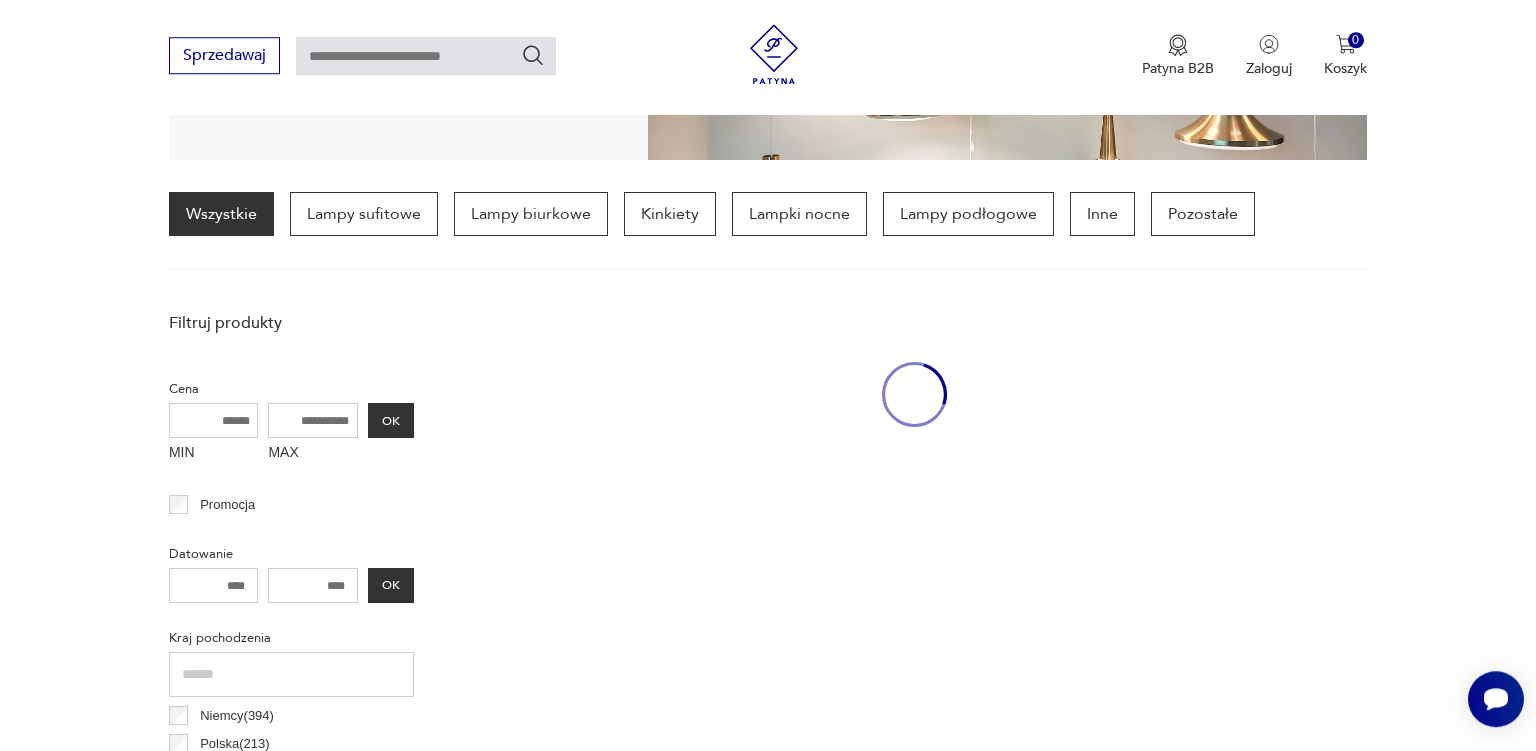 scroll, scrollTop: 469, scrollLeft: 0, axis: vertical 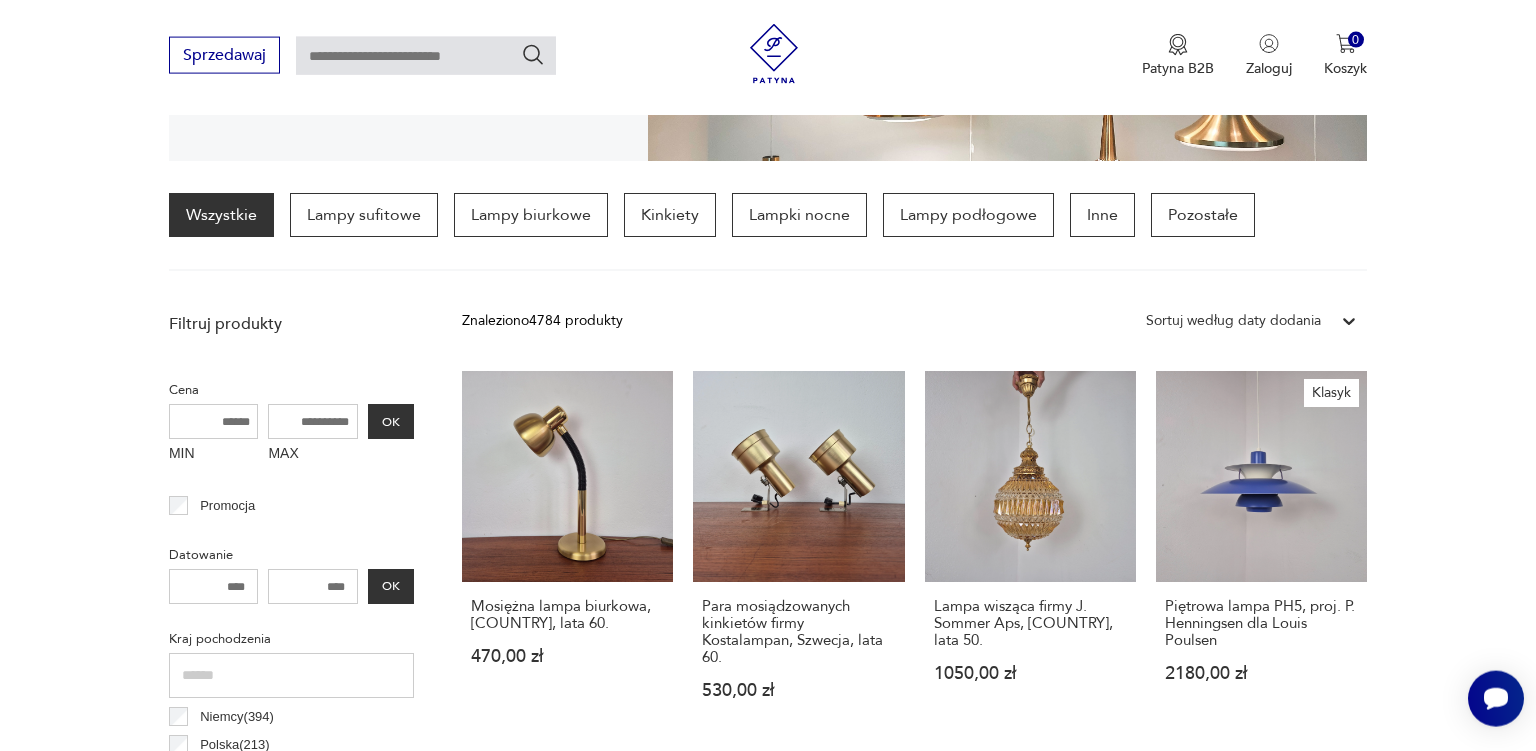 click on "Sprzedawaj Patyna B2B Zaloguj 0 Koszyk Twój koszyk ( 0 ) Brak produktów w koszyku IDŹ DO KOSZYKA" at bounding box center [768, 57] 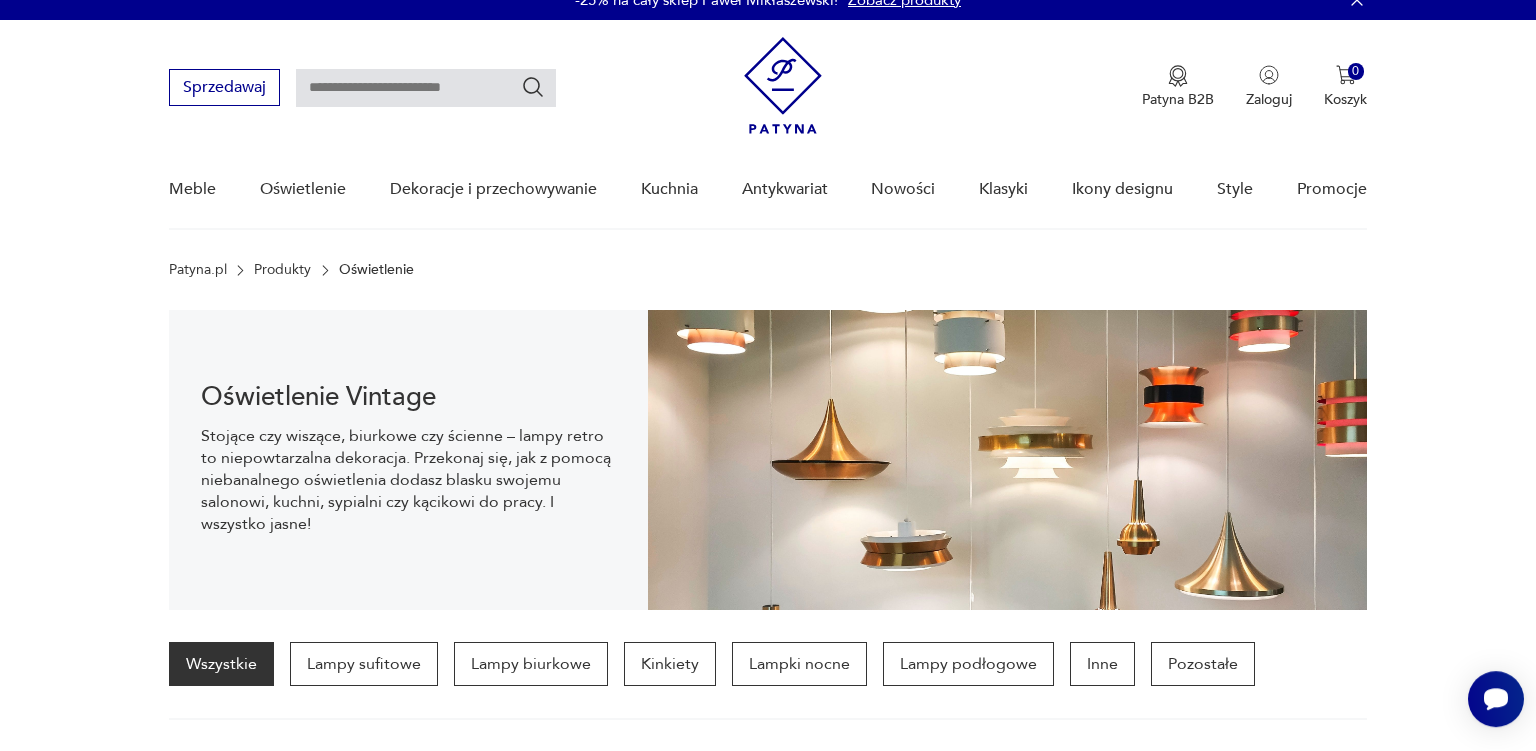 scroll, scrollTop: 0, scrollLeft: 0, axis: both 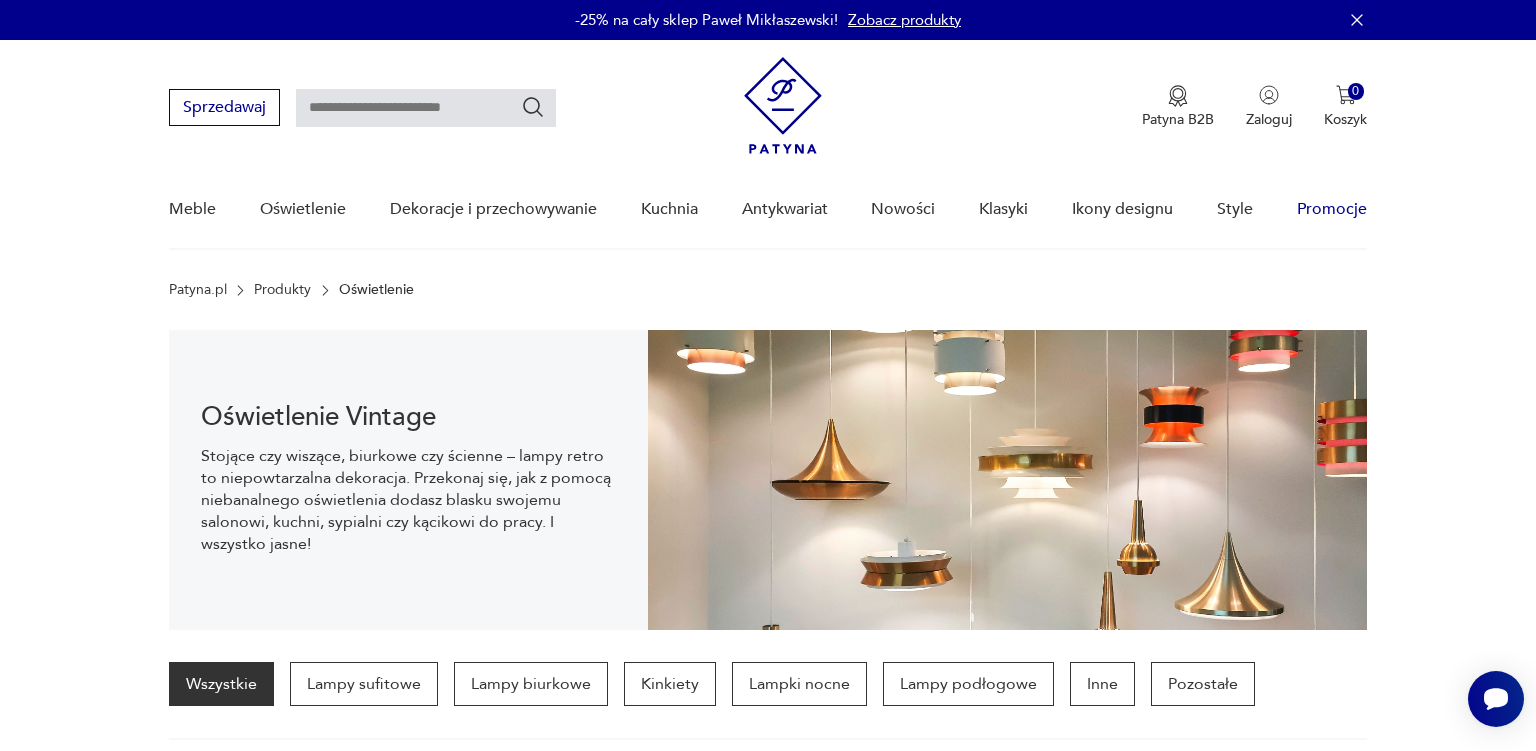 click on "Promocje" at bounding box center [1332, 209] 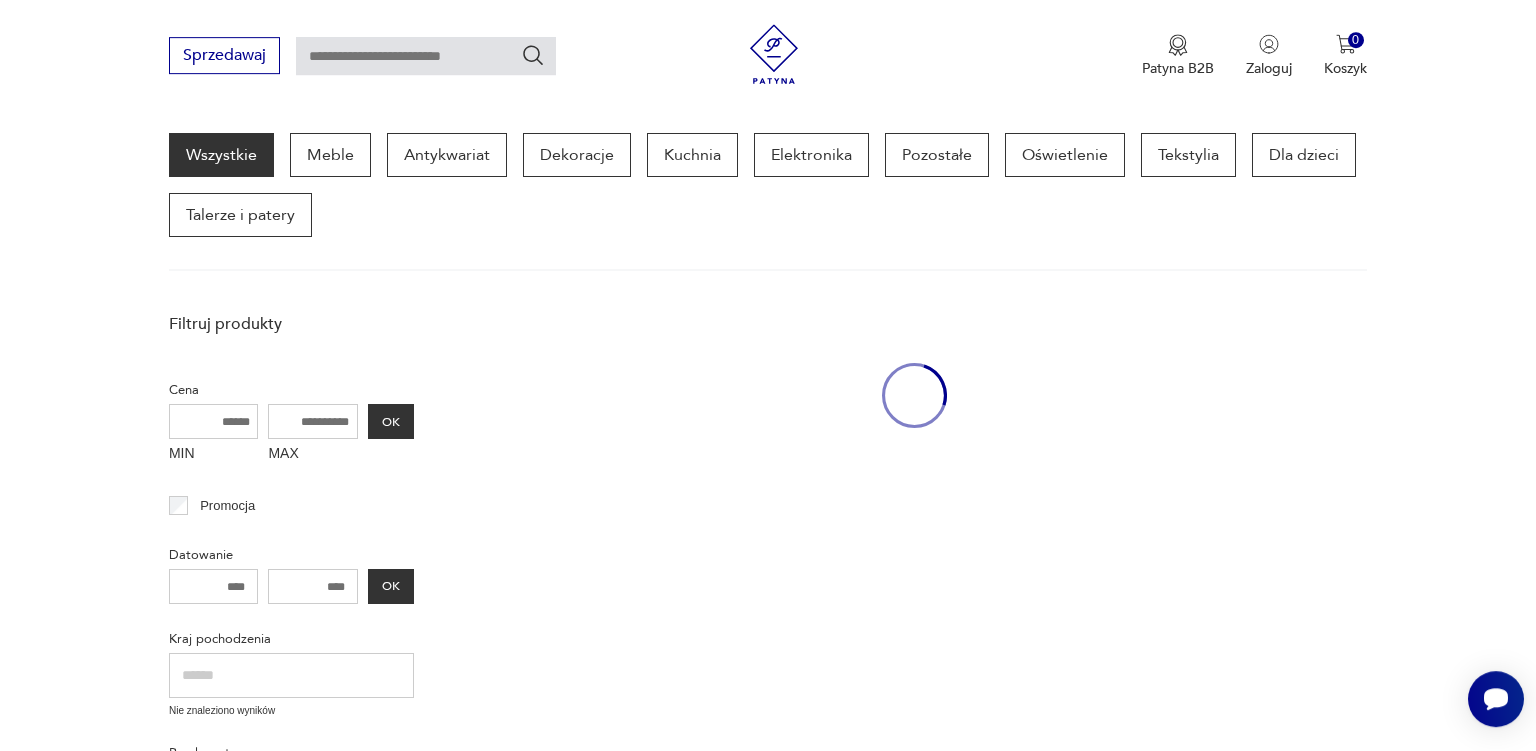 scroll, scrollTop: 258, scrollLeft: 0, axis: vertical 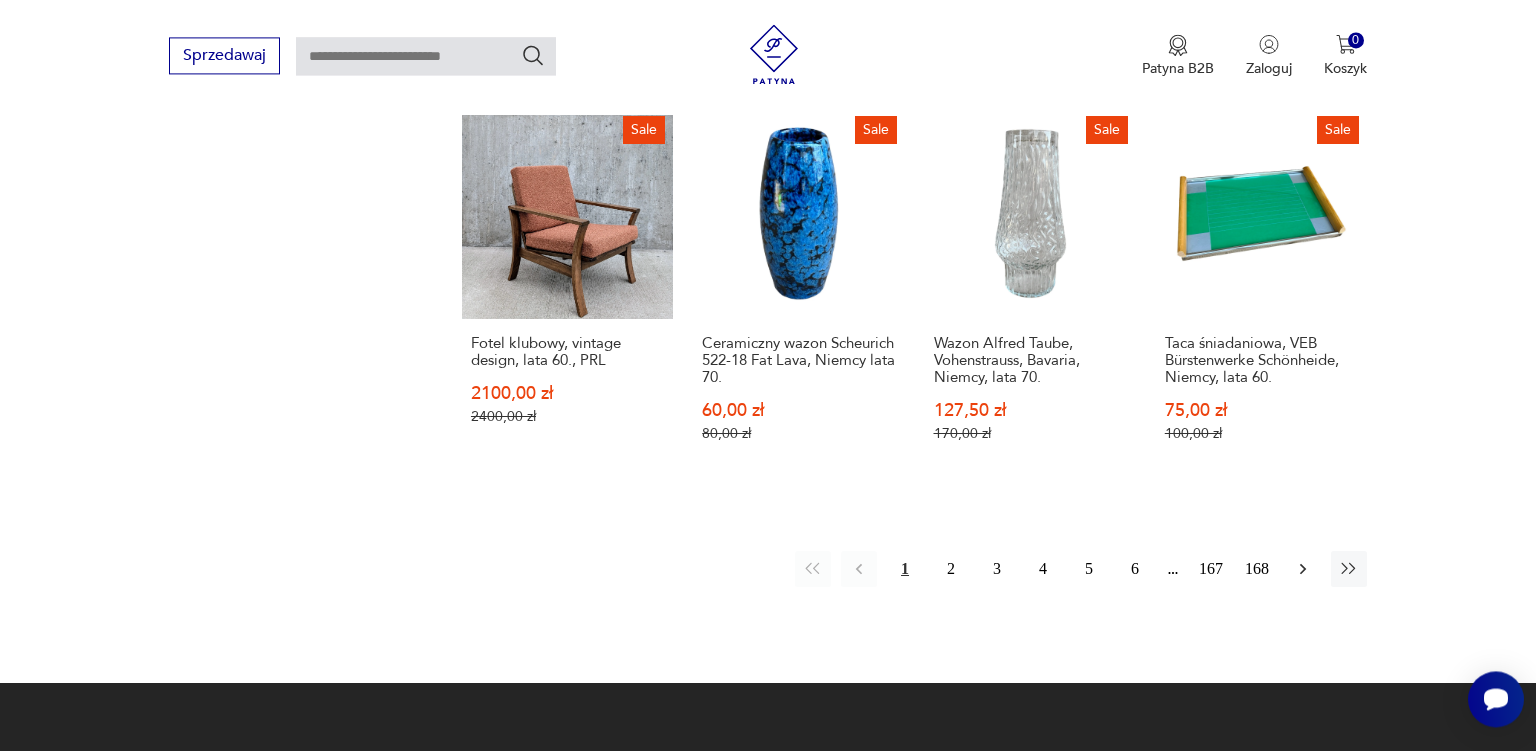 click 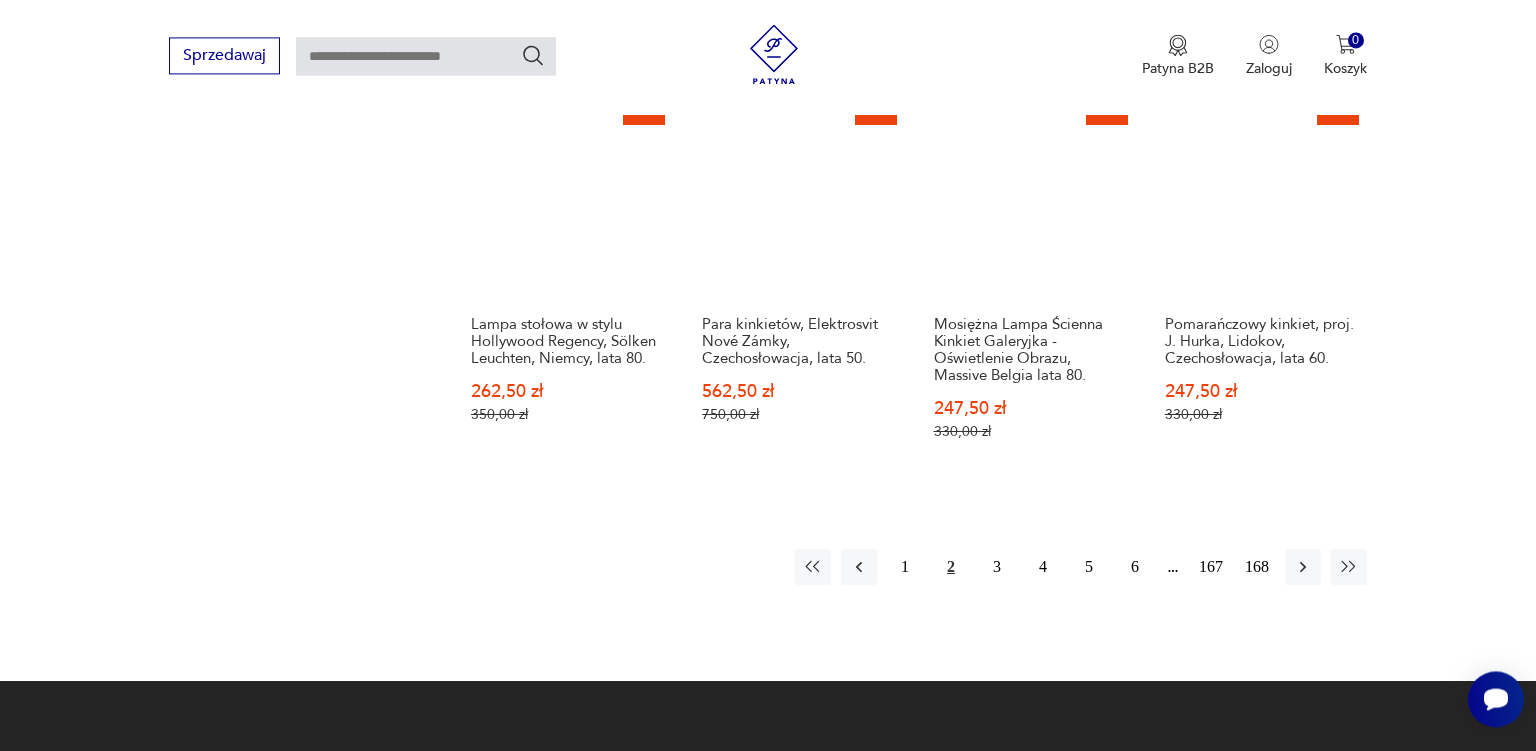 scroll, scrollTop: 1842, scrollLeft: 0, axis: vertical 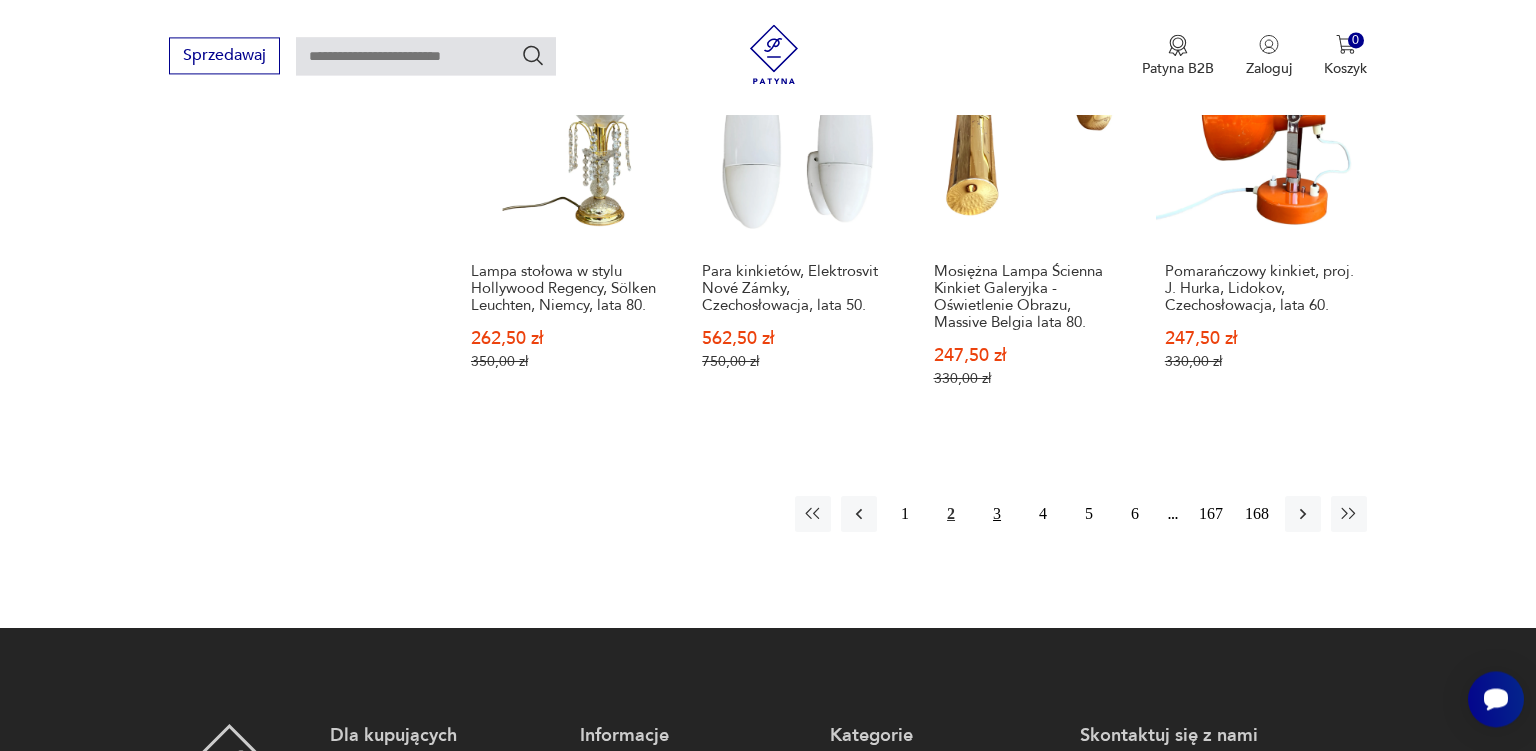 click on "3" at bounding box center [997, 514] 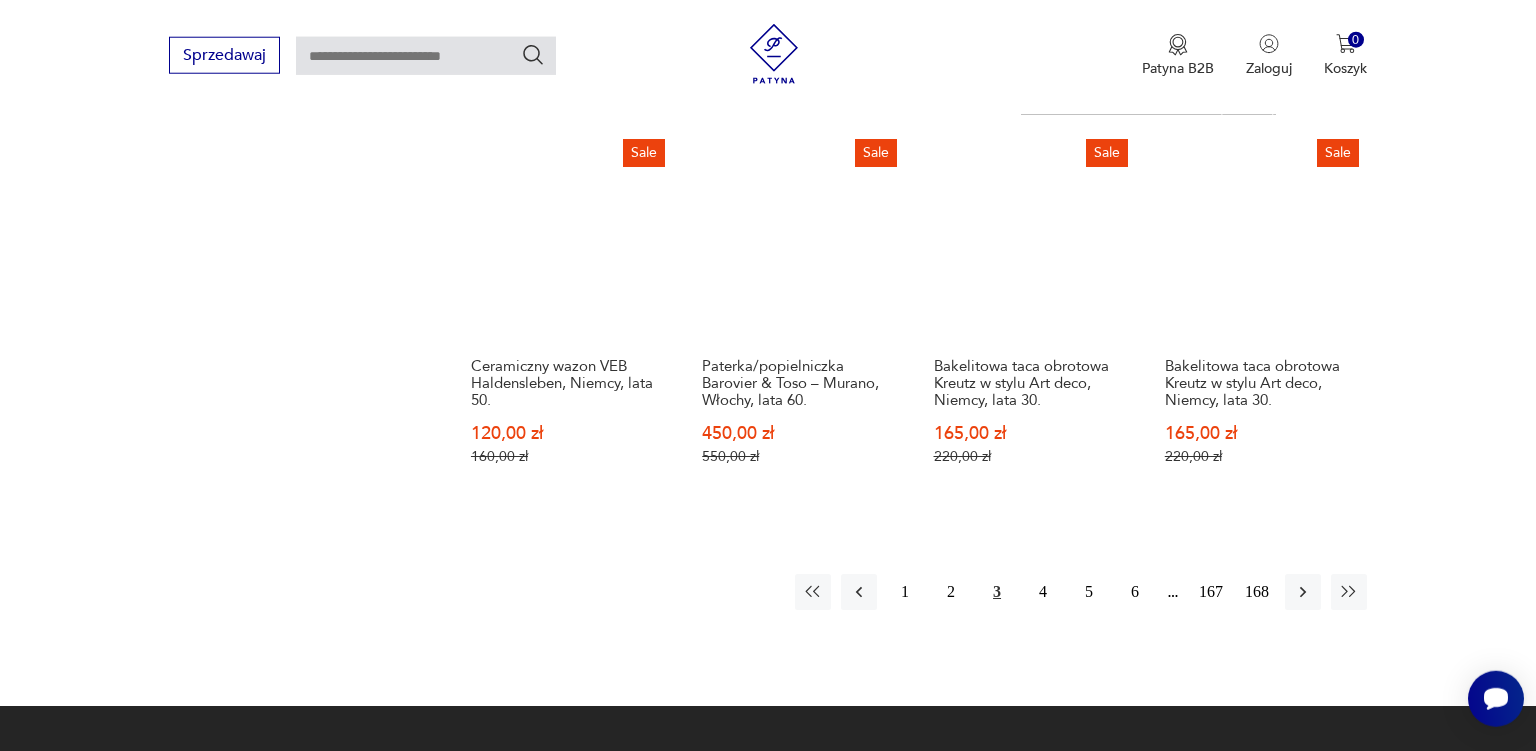scroll, scrollTop: 1736, scrollLeft: 0, axis: vertical 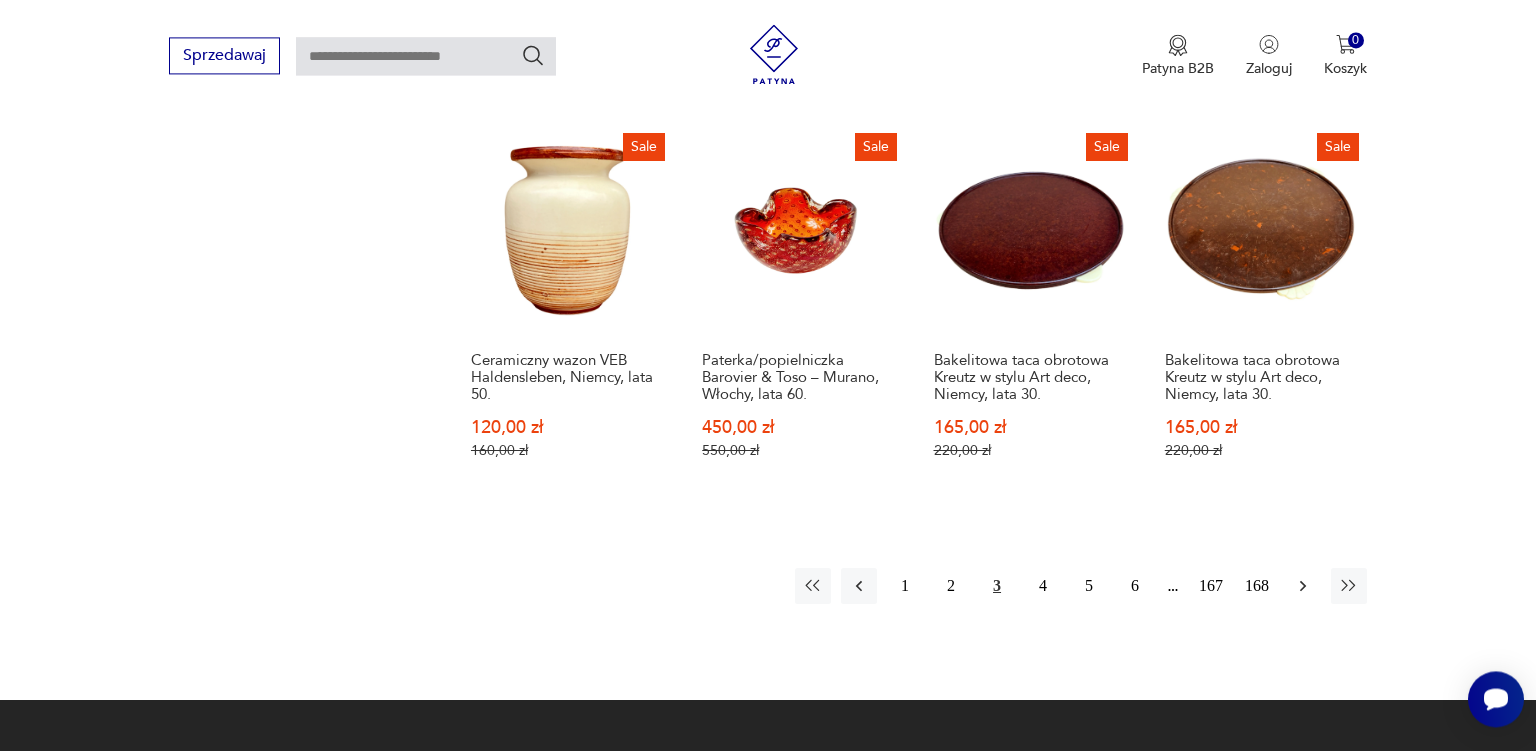 click 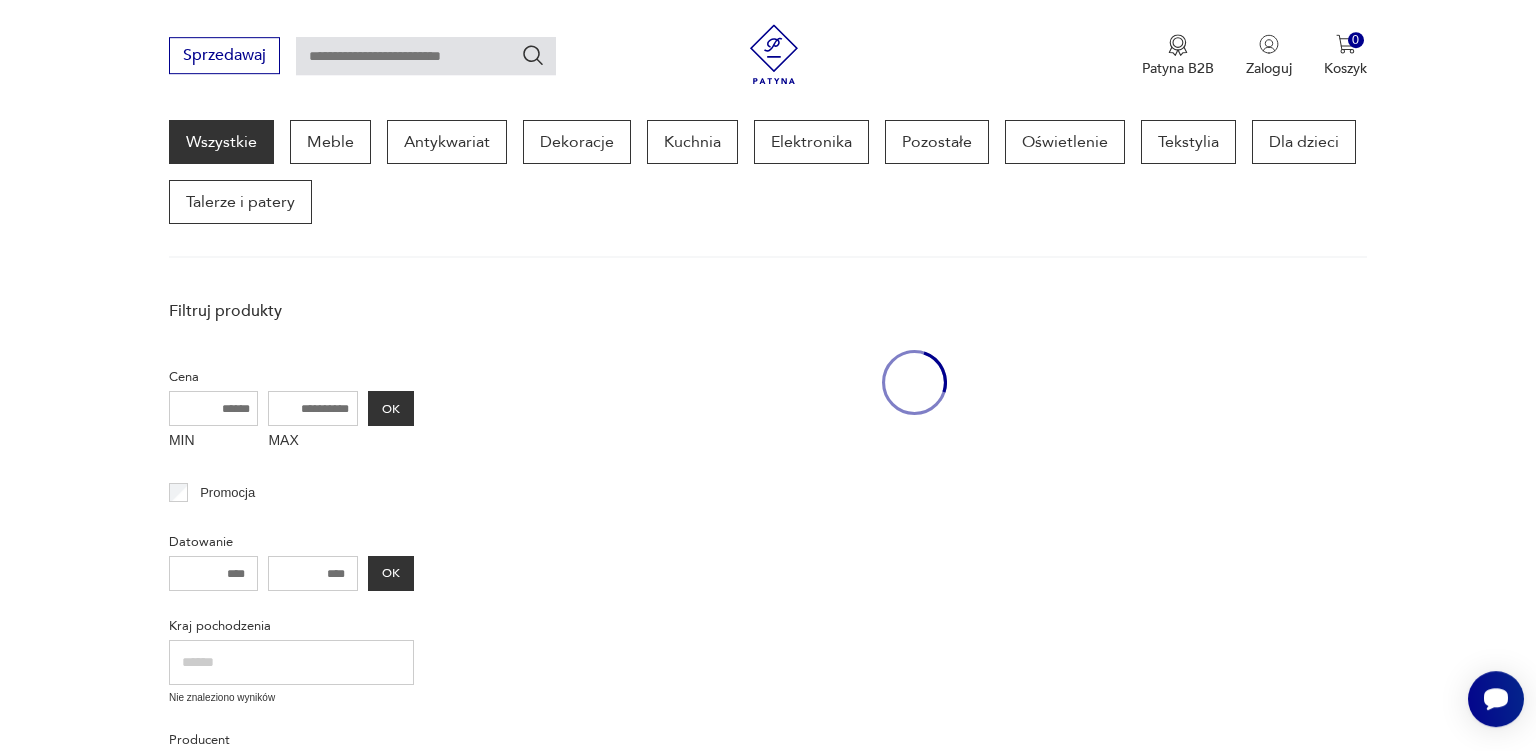 scroll, scrollTop: 260, scrollLeft: 0, axis: vertical 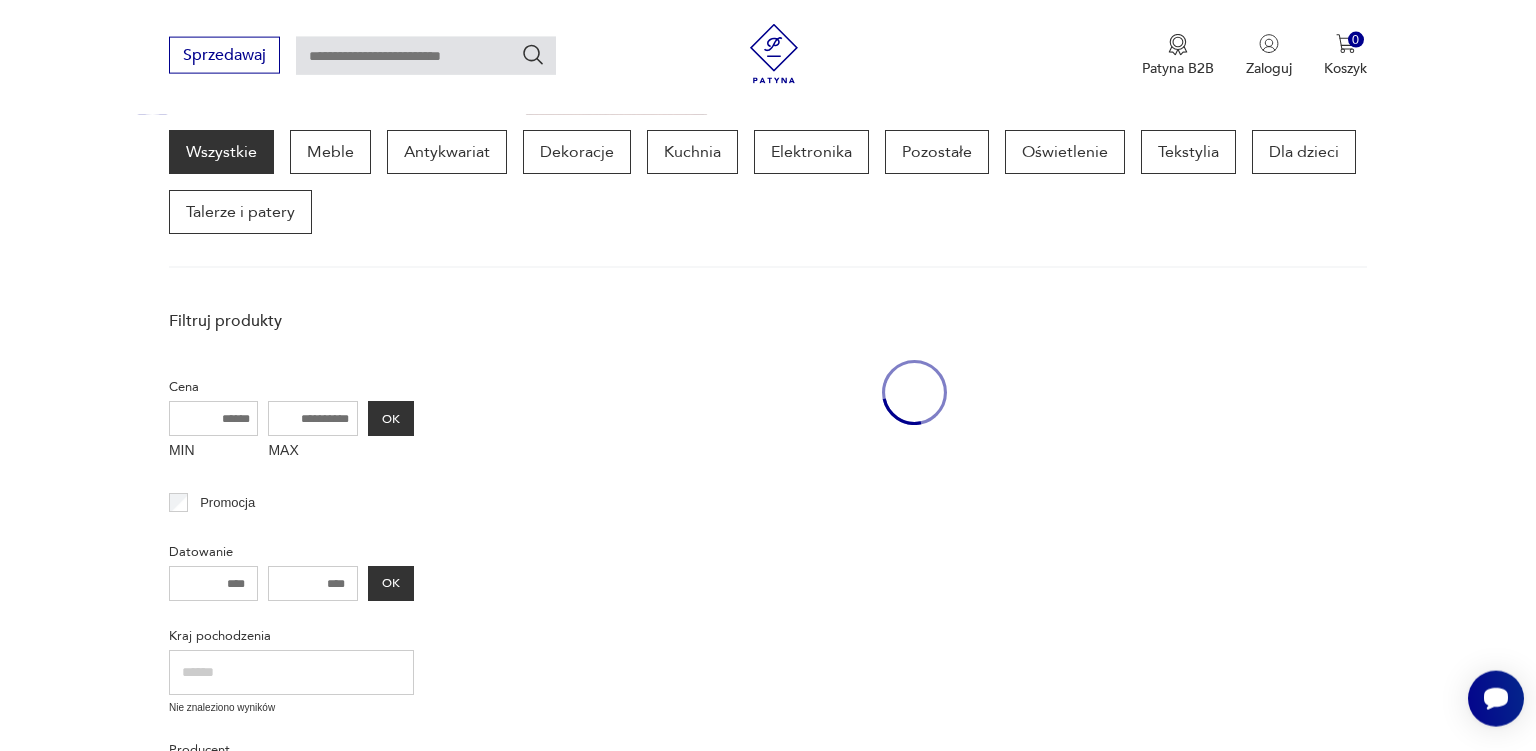 click at bounding box center (914, 785) 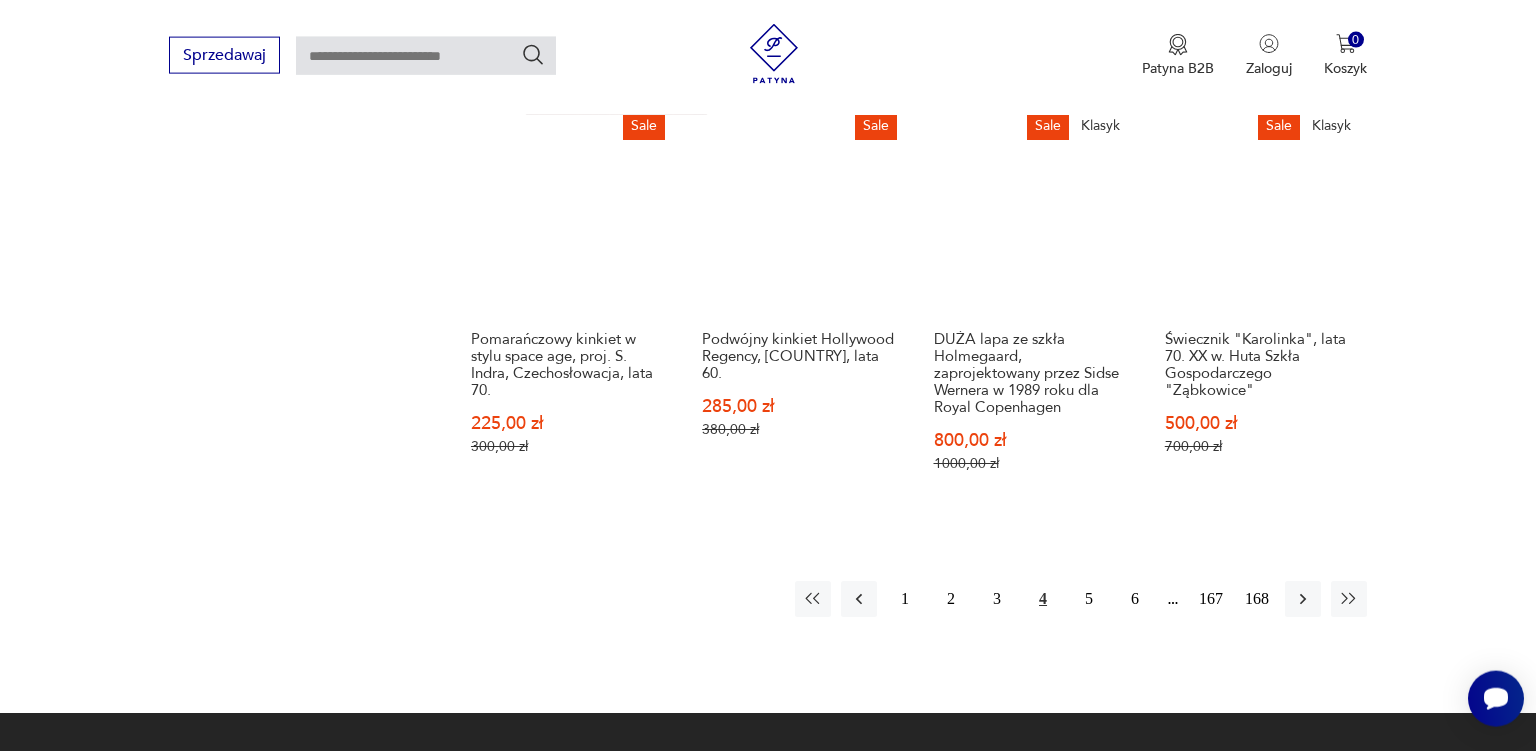scroll, scrollTop: 1844, scrollLeft: 0, axis: vertical 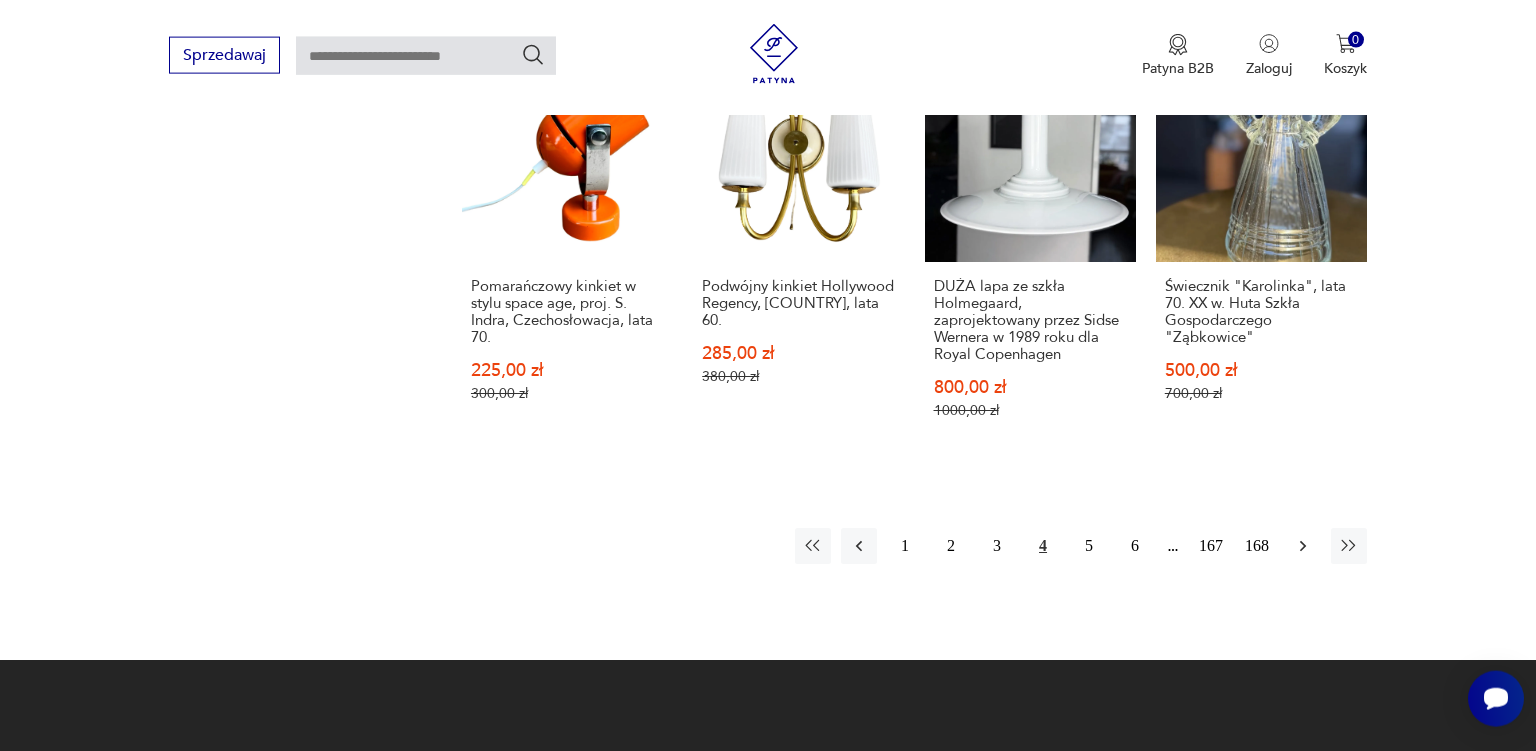 click 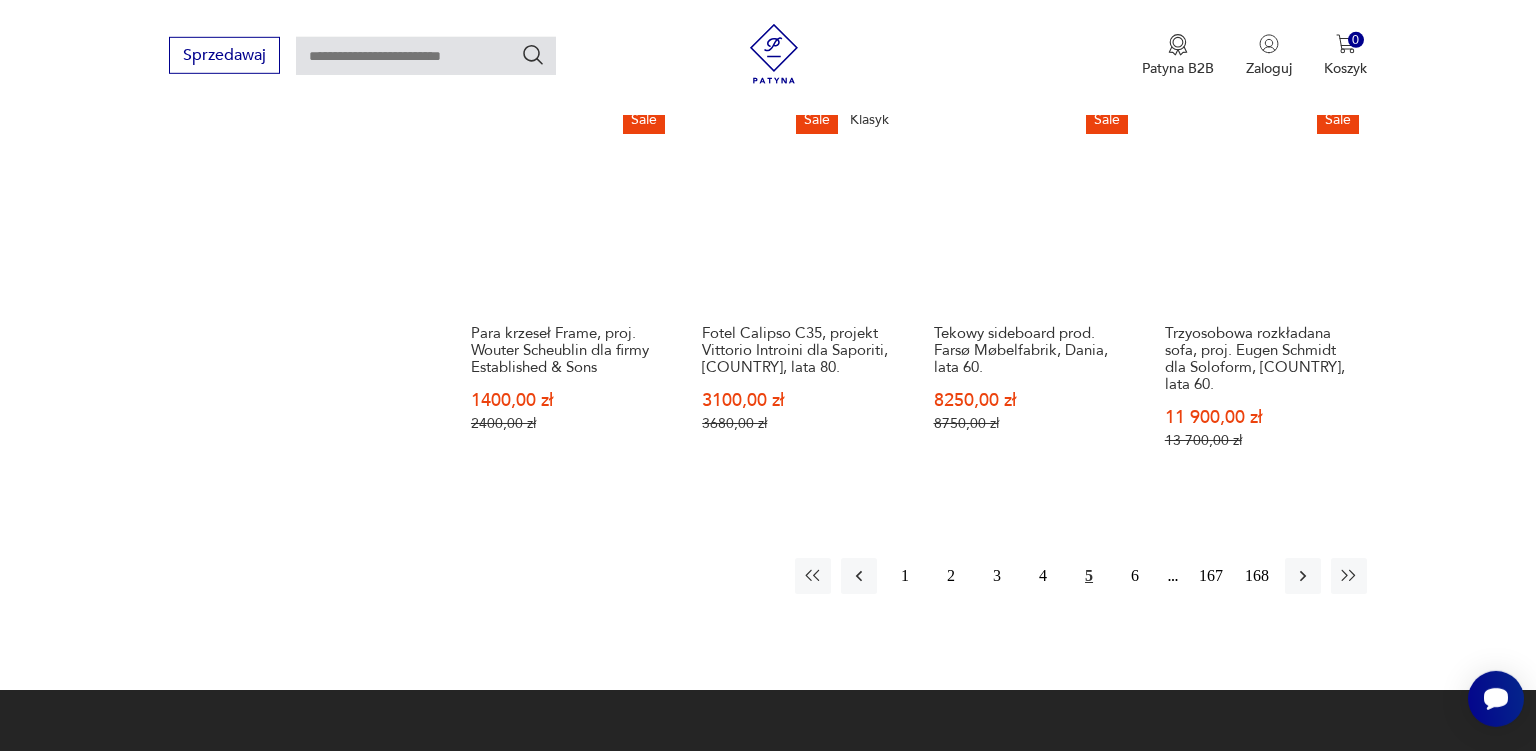 scroll, scrollTop: 1736, scrollLeft: 0, axis: vertical 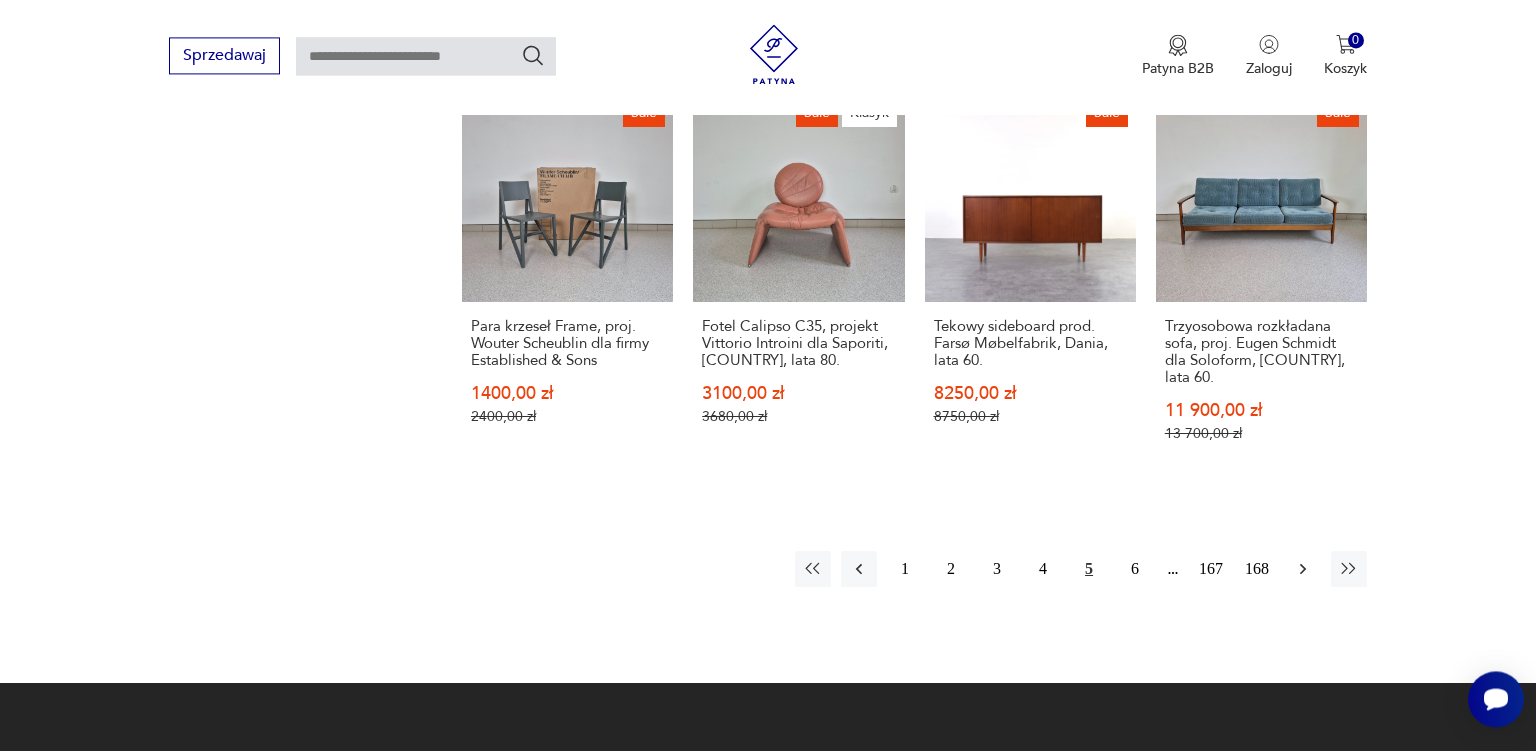 click 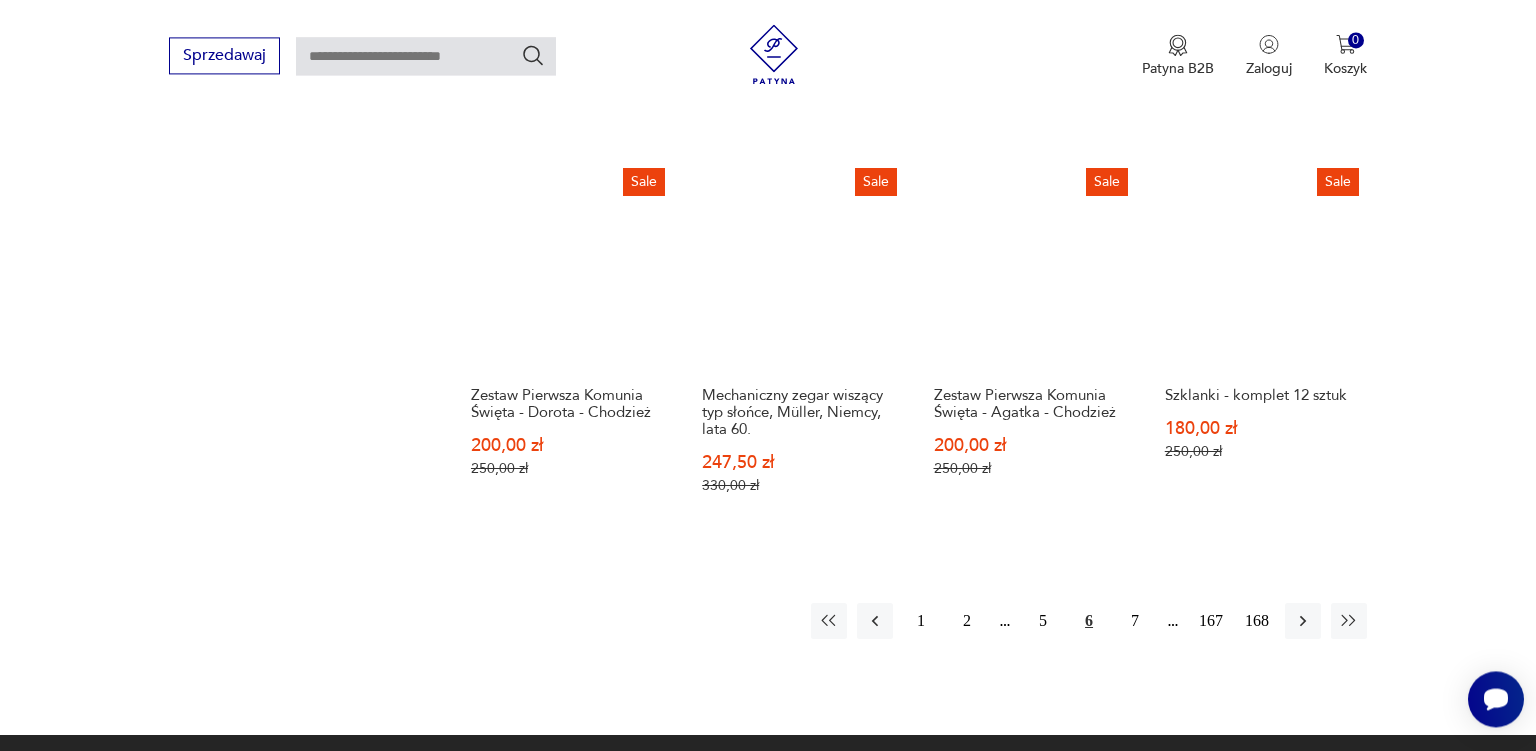 scroll, scrollTop: 1736, scrollLeft: 0, axis: vertical 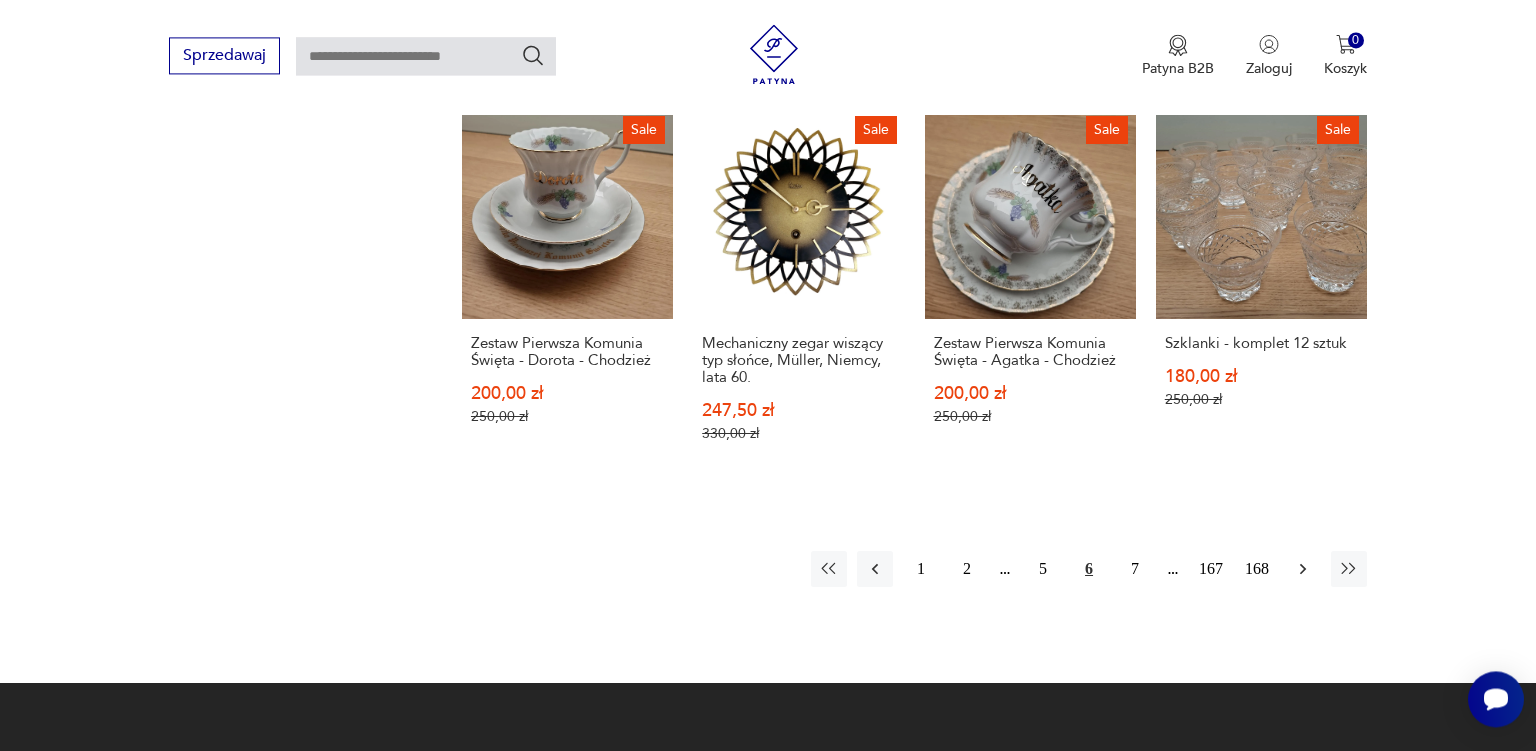 click 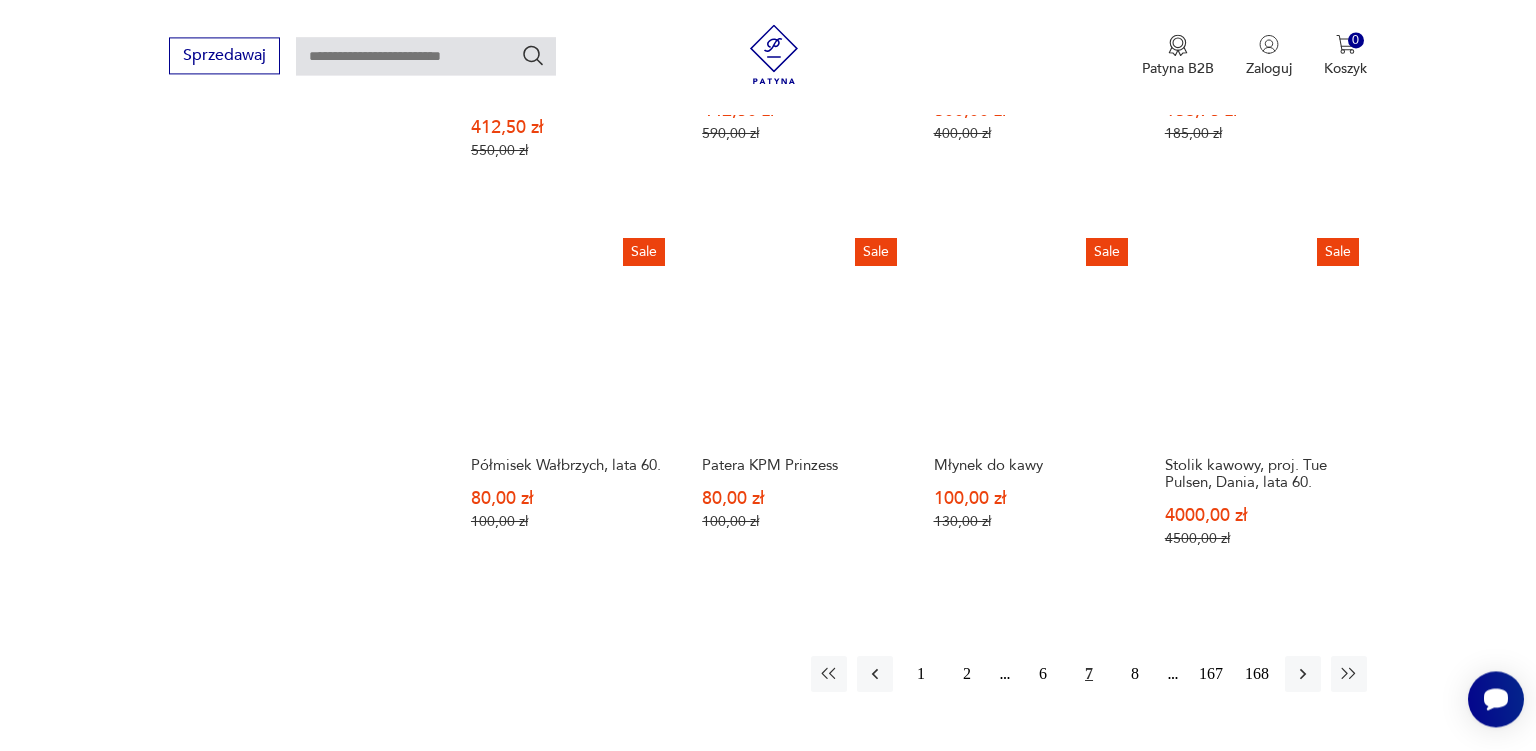 scroll, scrollTop: 1684, scrollLeft: 0, axis: vertical 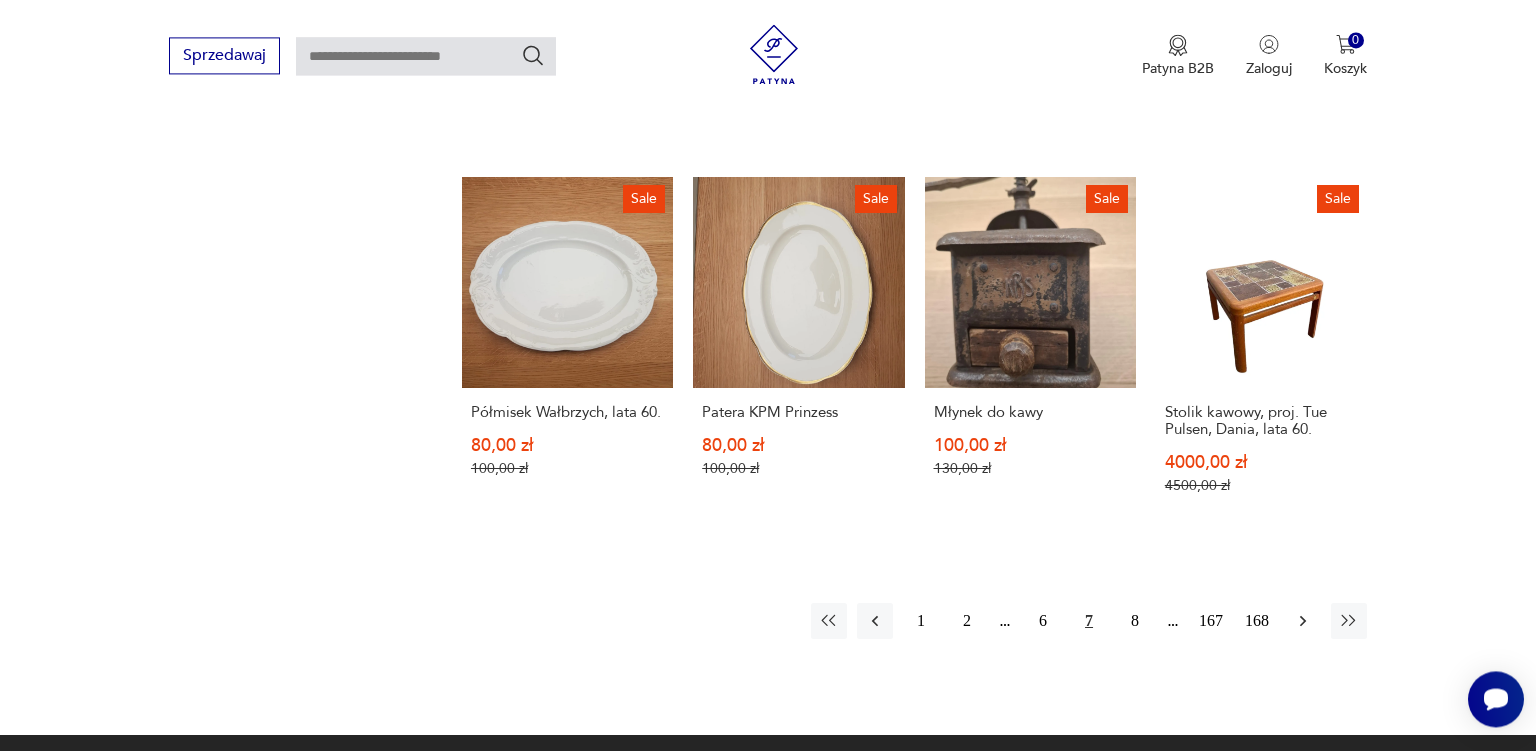 click 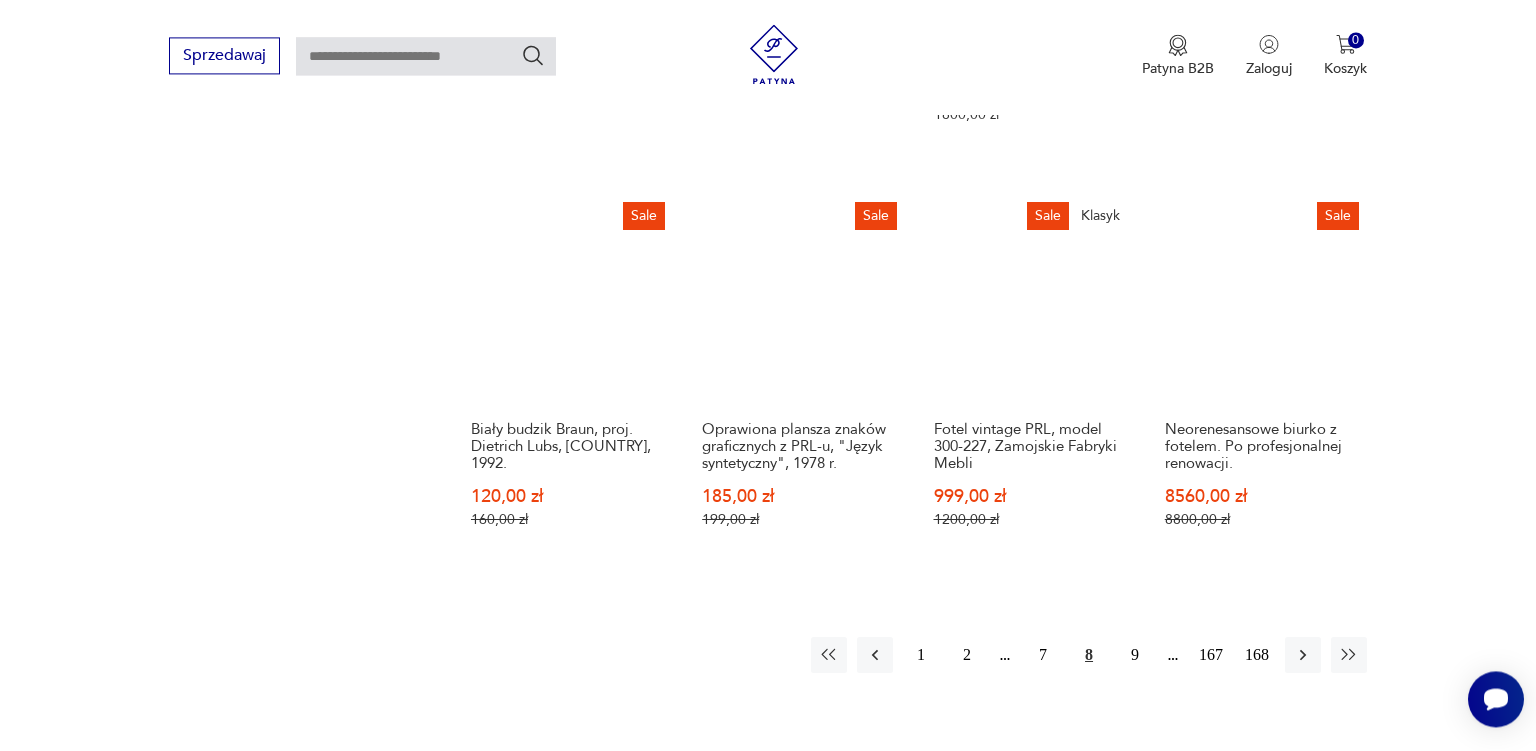 scroll, scrollTop: 1736, scrollLeft: 0, axis: vertical 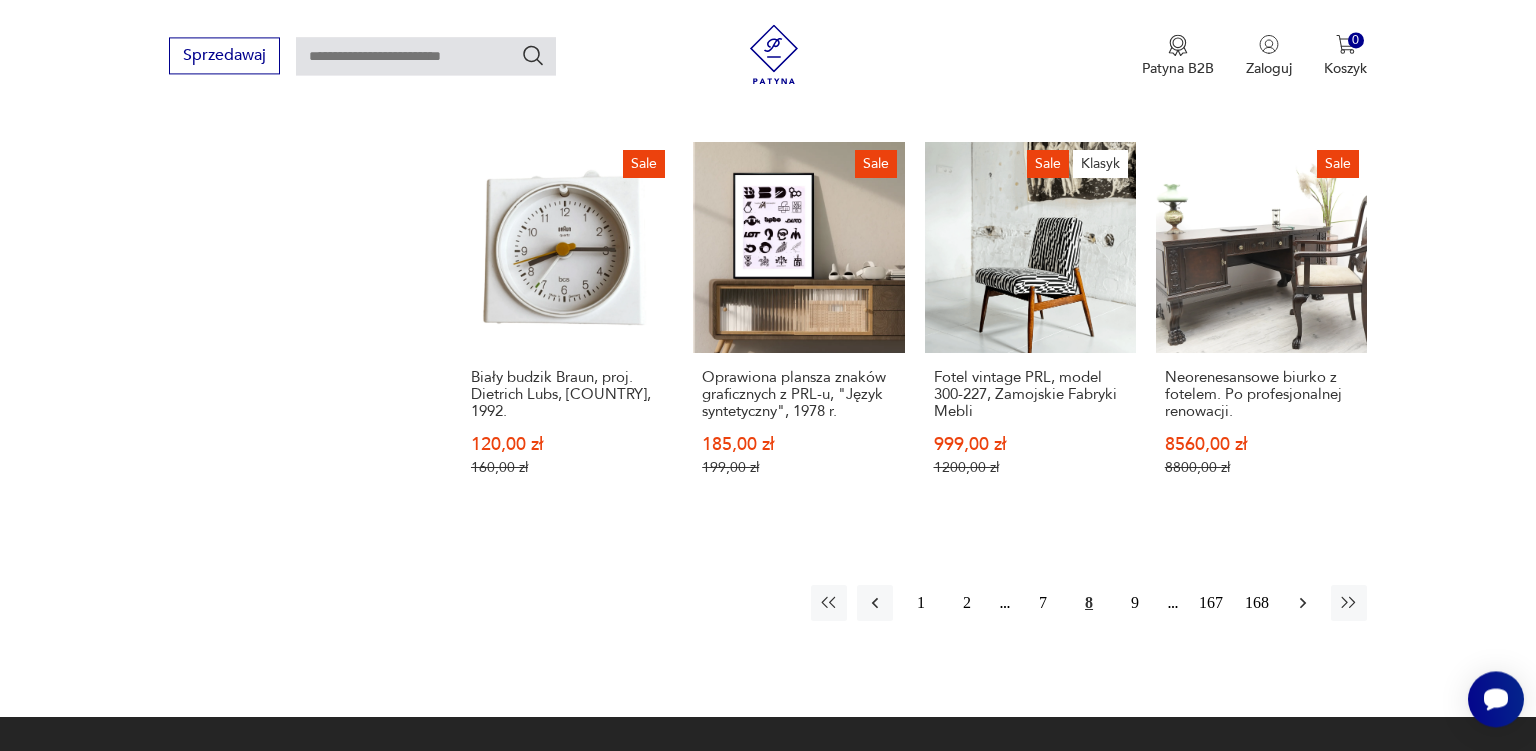 click 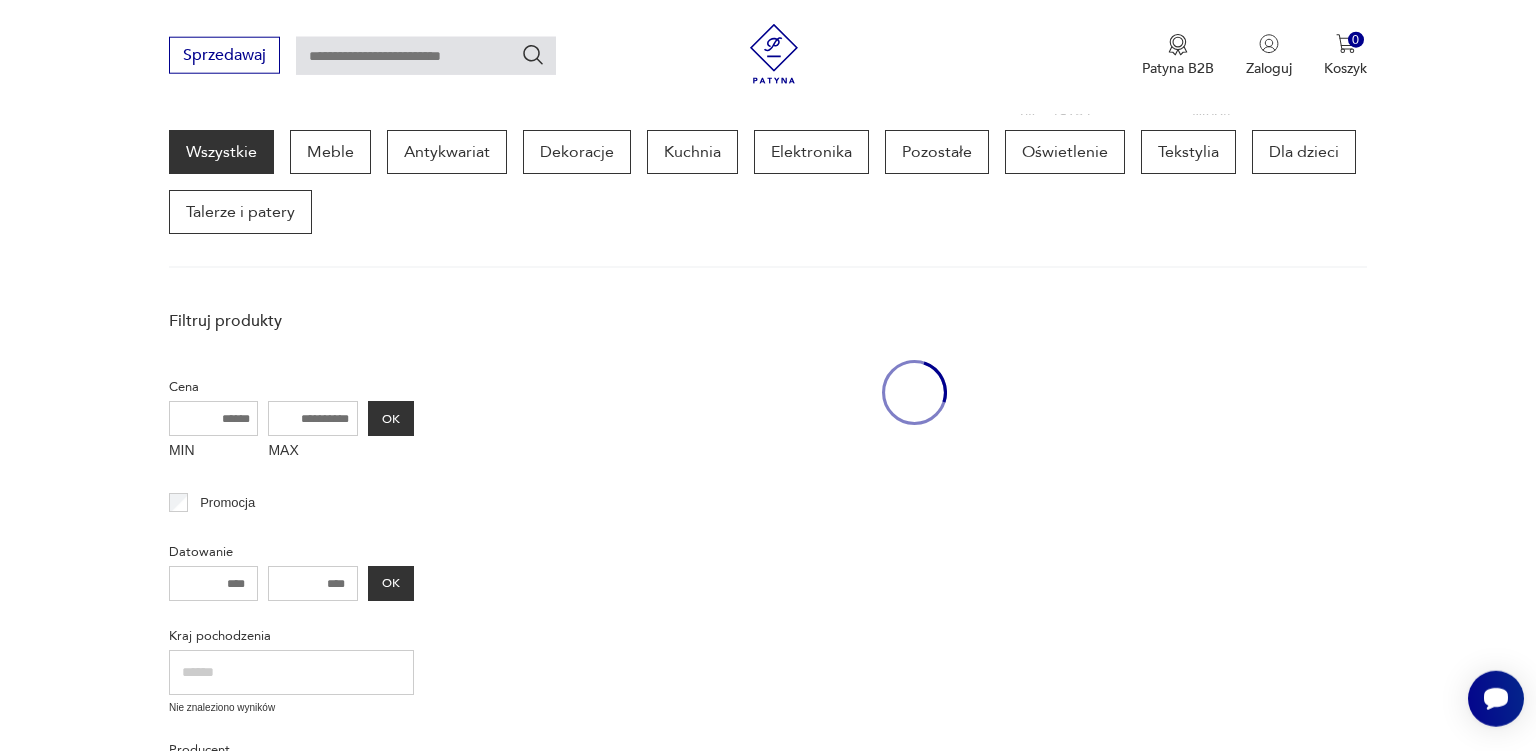 scroll, scrollTop: 257, scrollLeft: 0, axis: vertical 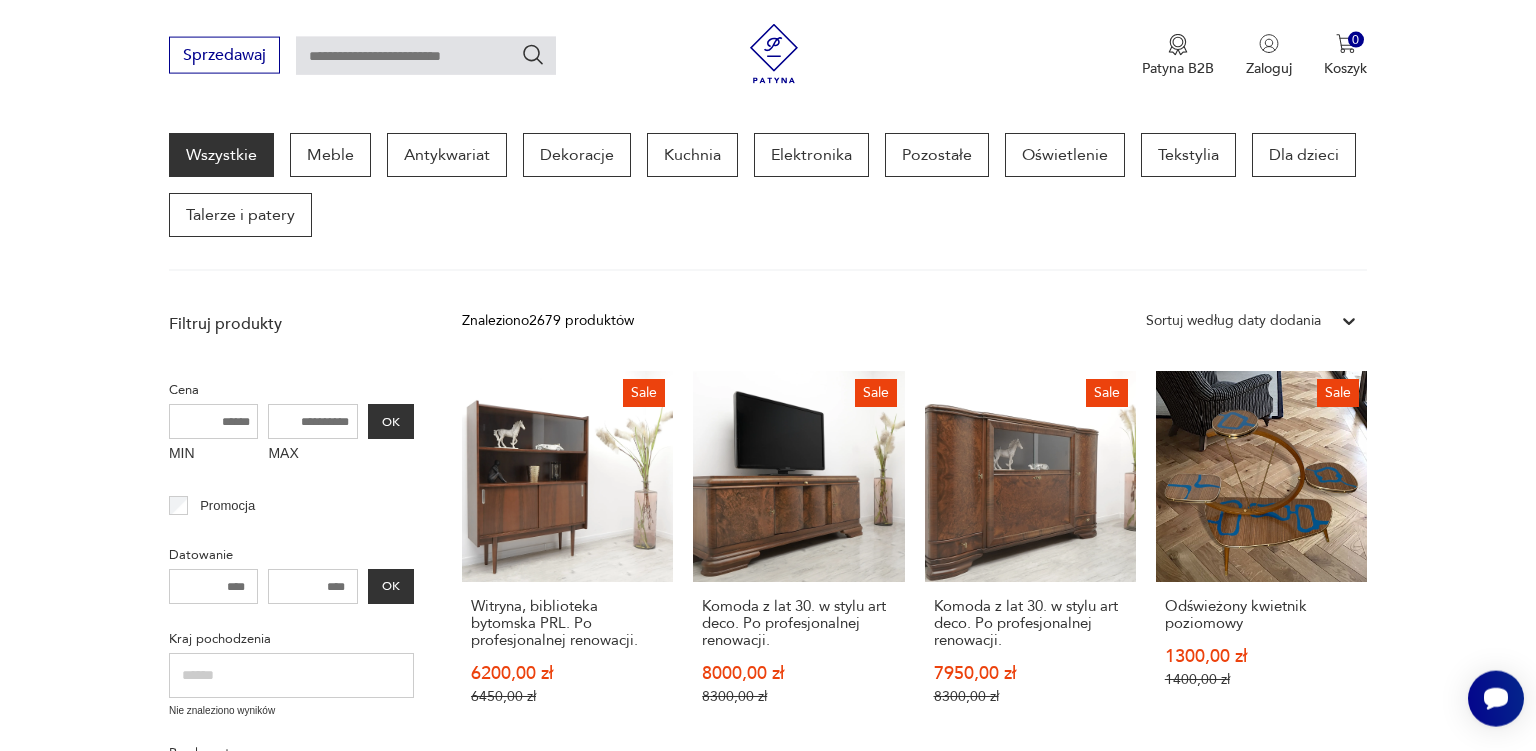 click on "Odświeżony kwietnik poziomowy" at bounding box center [1261, 615] 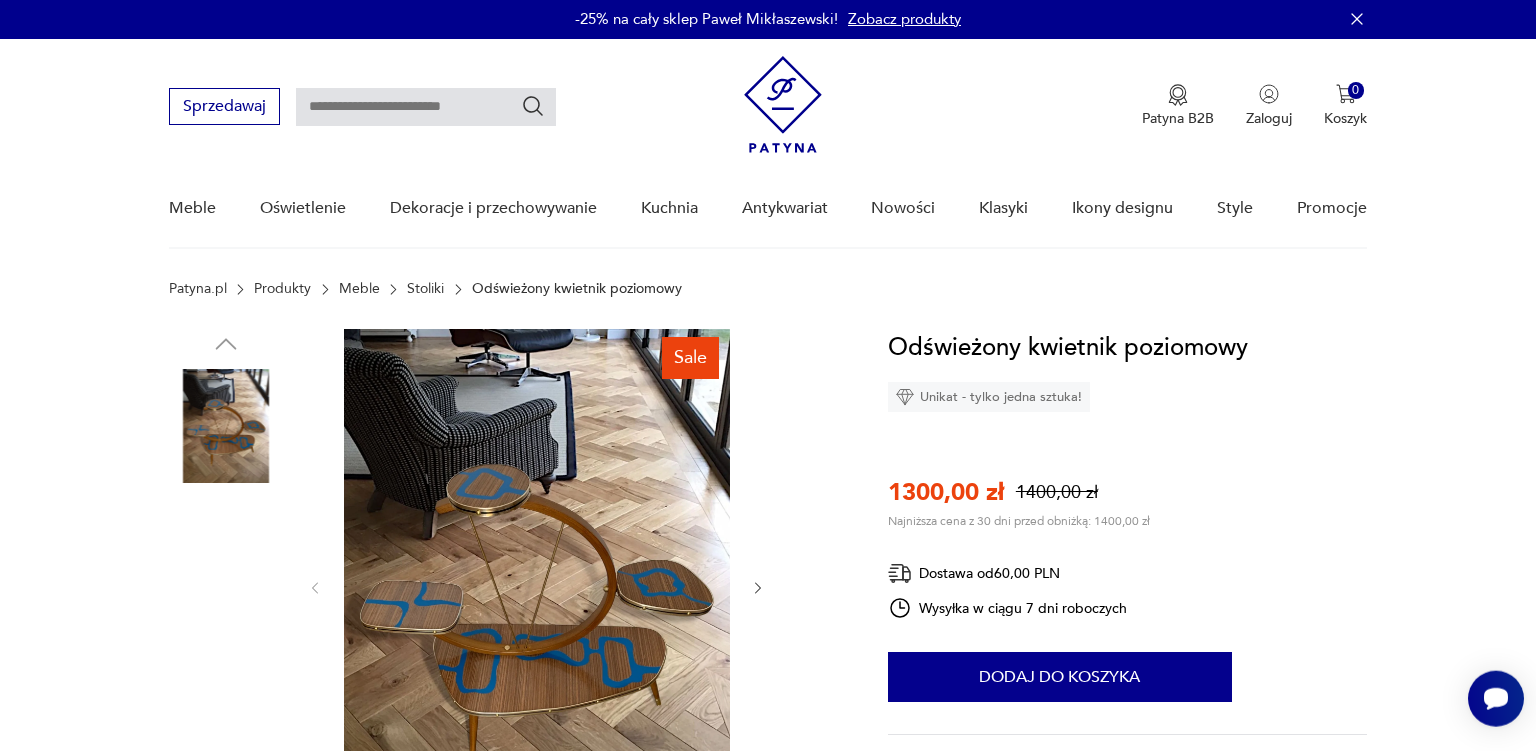 scroll, scrollTop: 0, scrollLeft: 0, axis: both 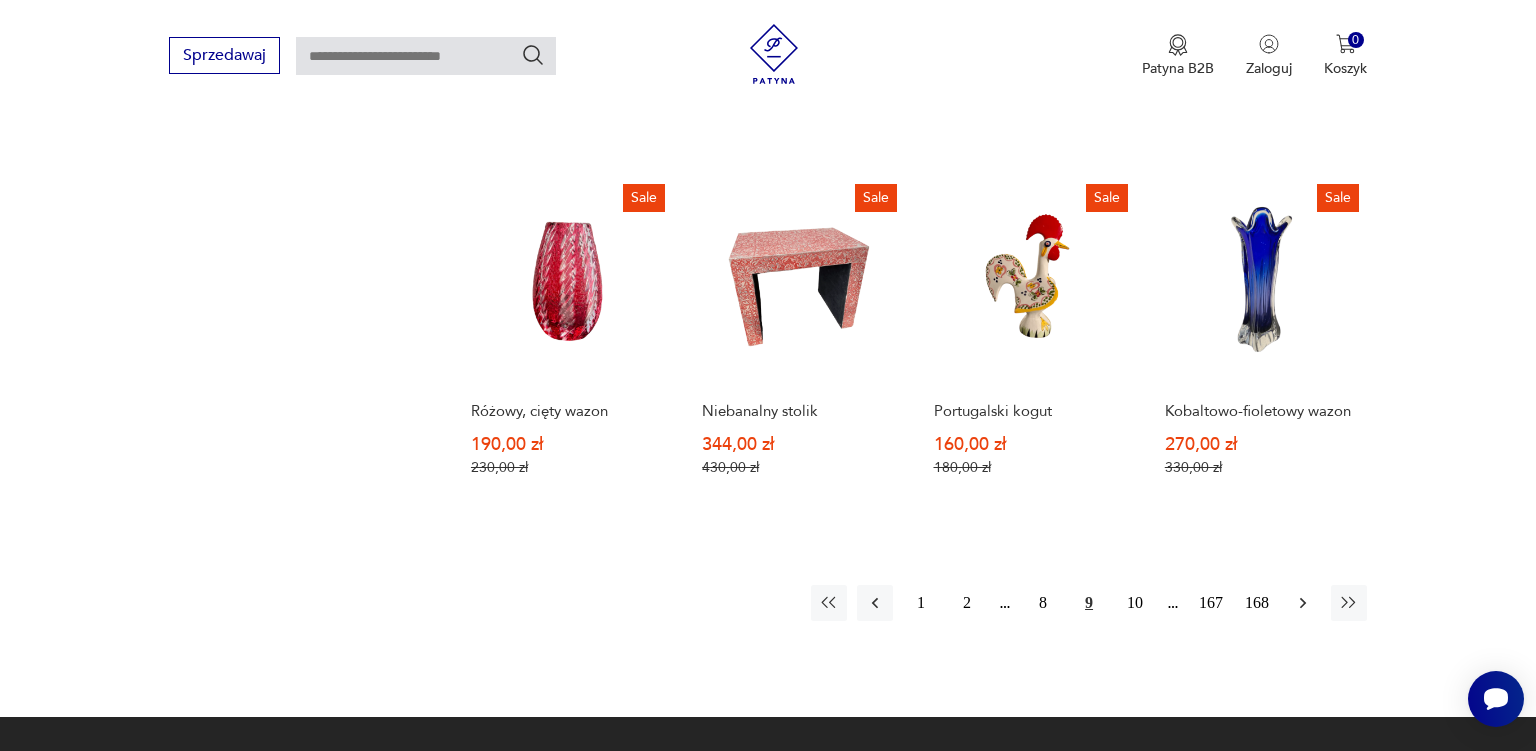 click 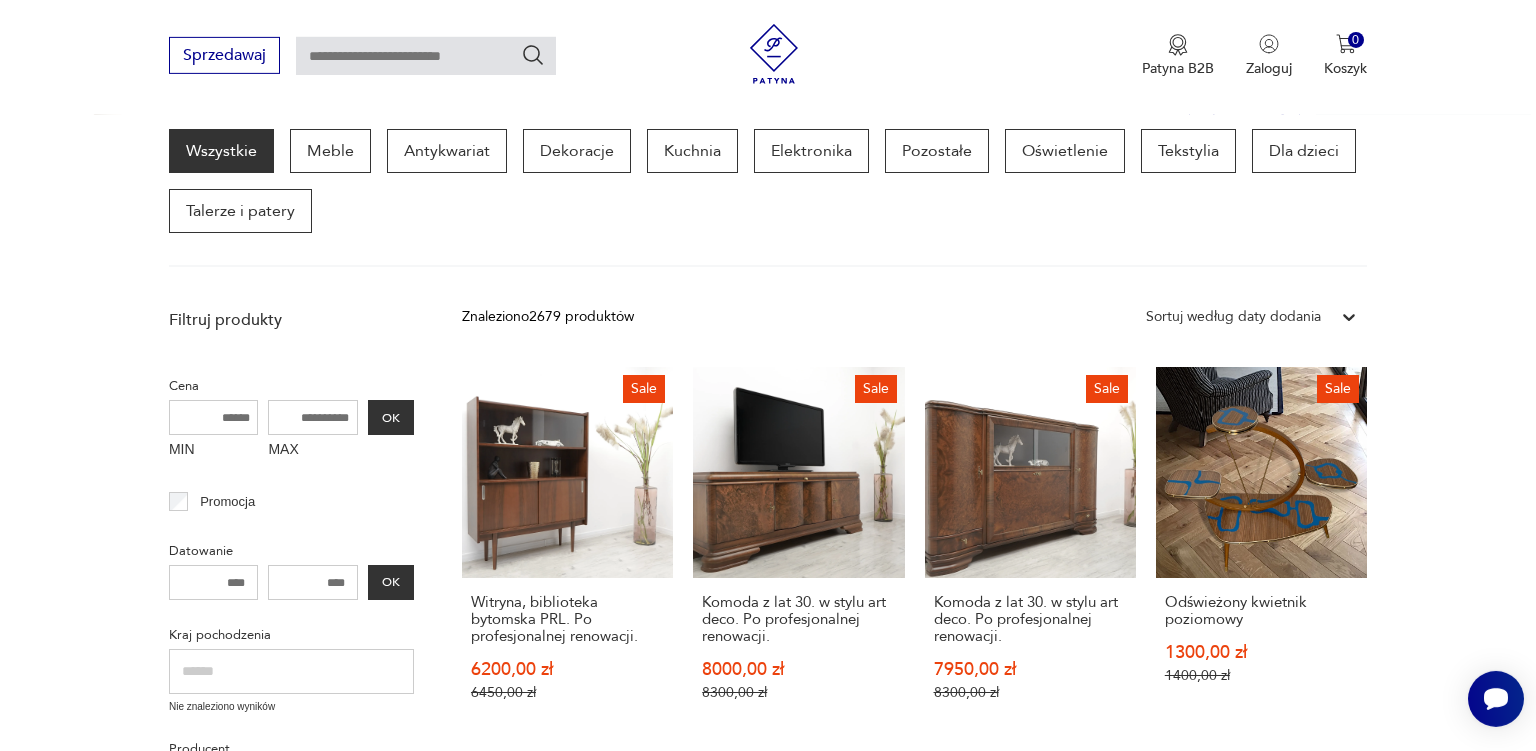 scroll, scrollTop: 258, scrollLeft: 0, axis: vertical 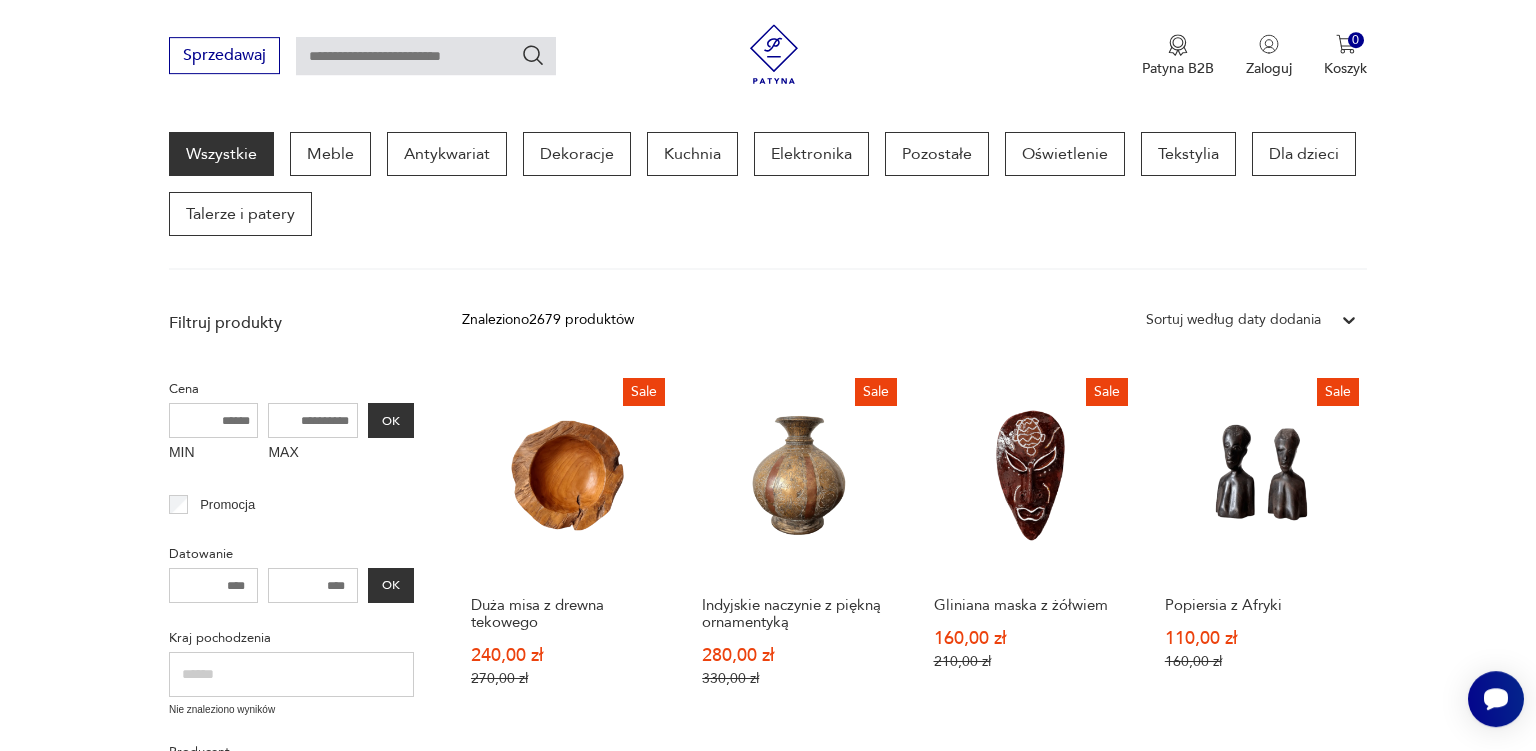 click on "Popiersia z Afryki" at bounding box center [1261, 605] 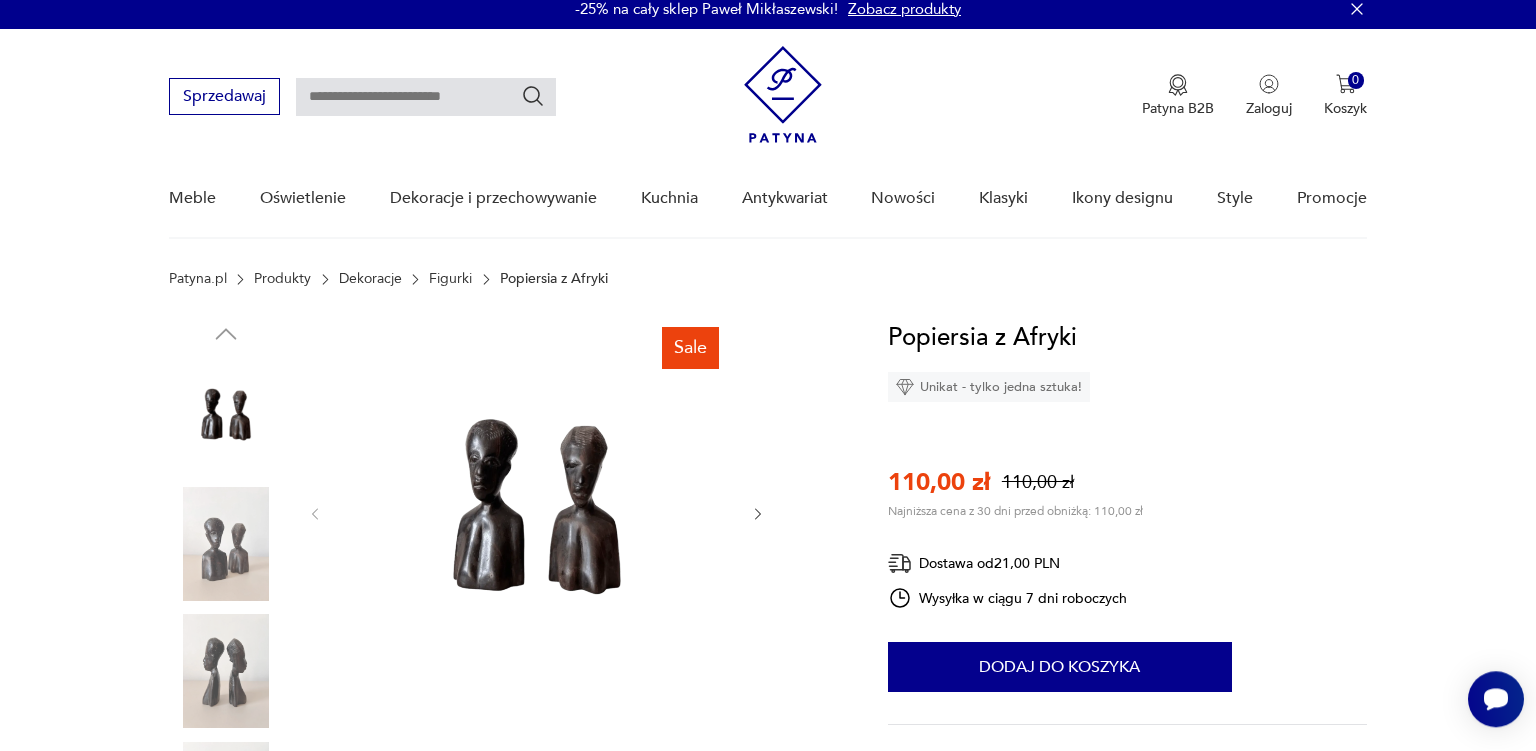 scroll, scrollTop: 2, scrollLeft: 0, axis: vertical 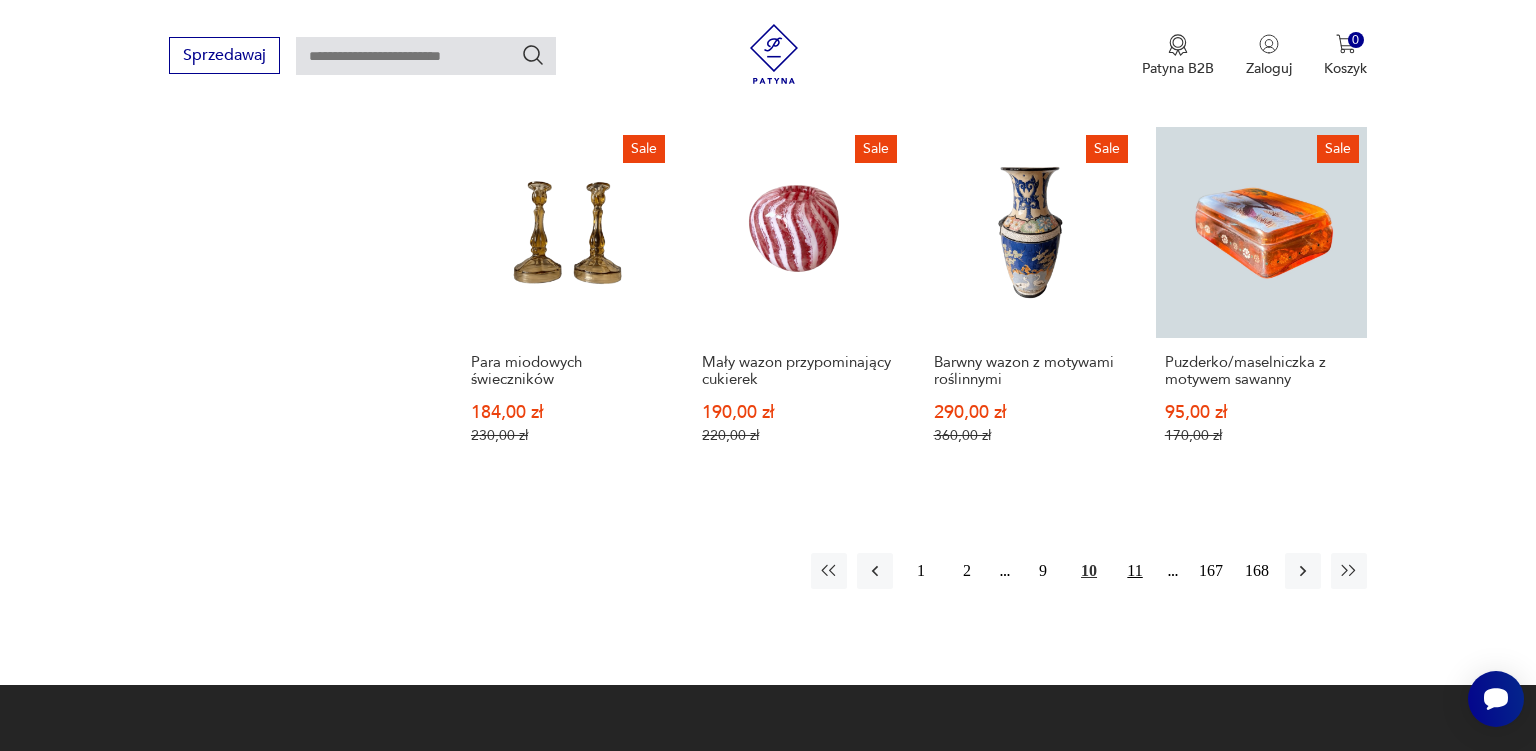 click on "11" at bounding box center [1135, 571] 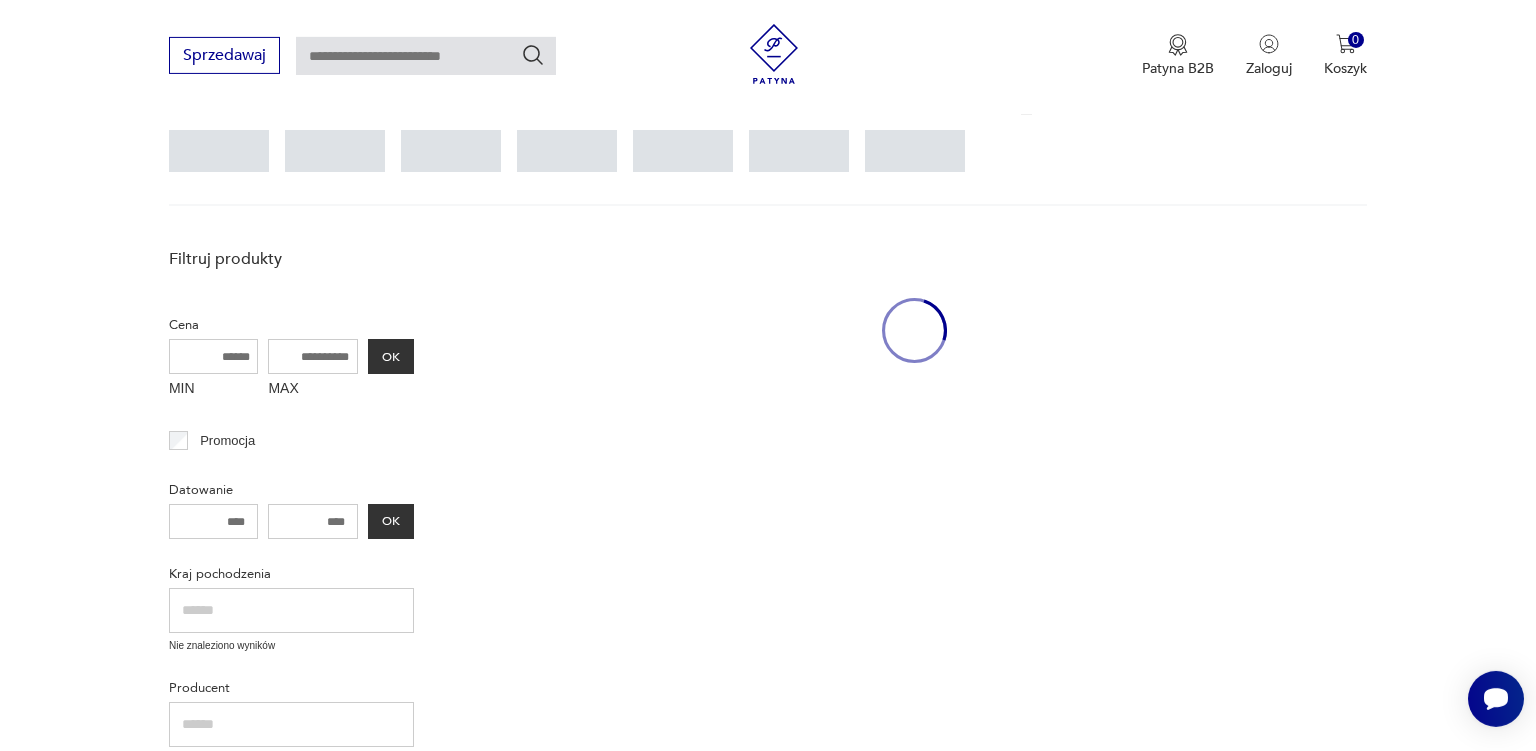 scroll, scrollTop: 258, scrollLeft: 0, axis: vertical 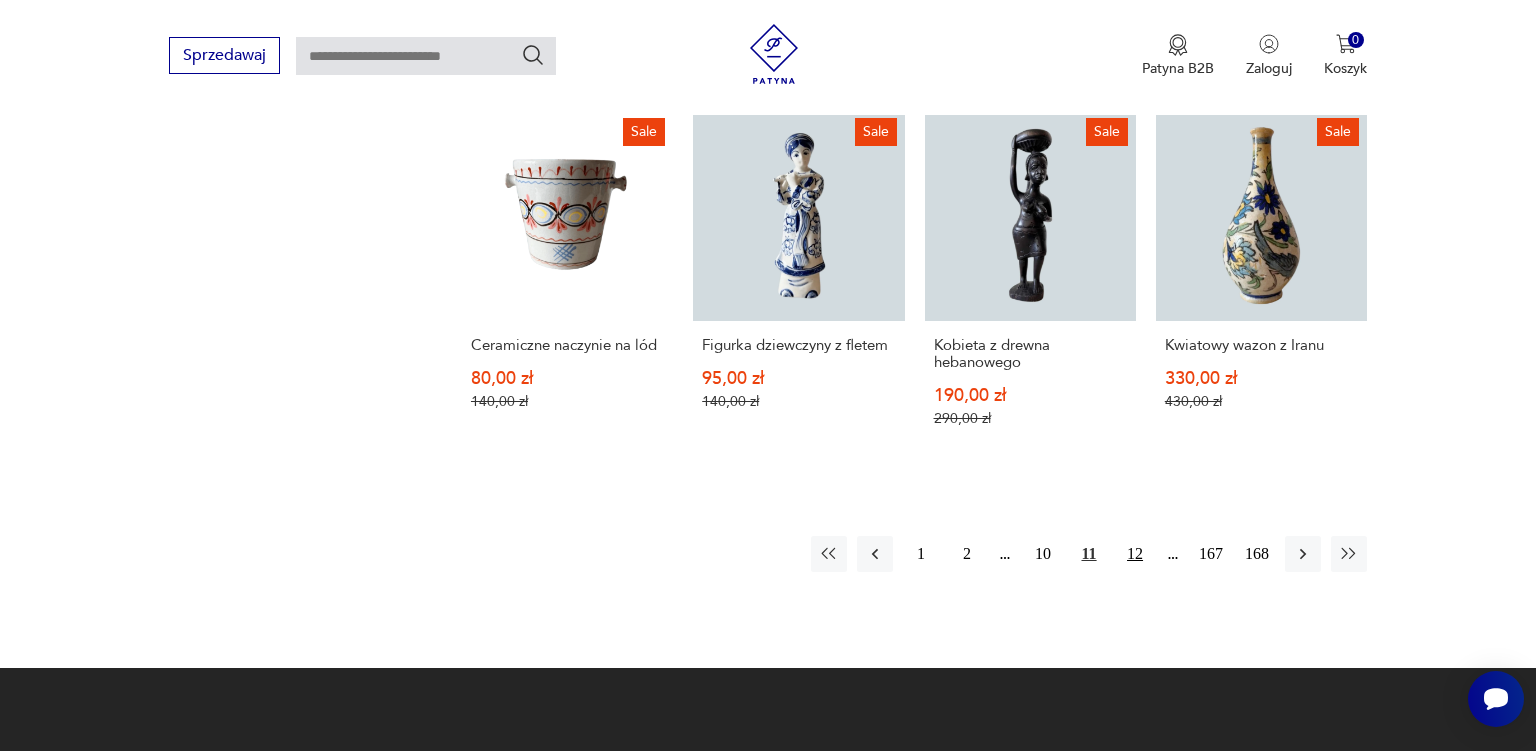 click on "12" at bounding box center [1135, 554] 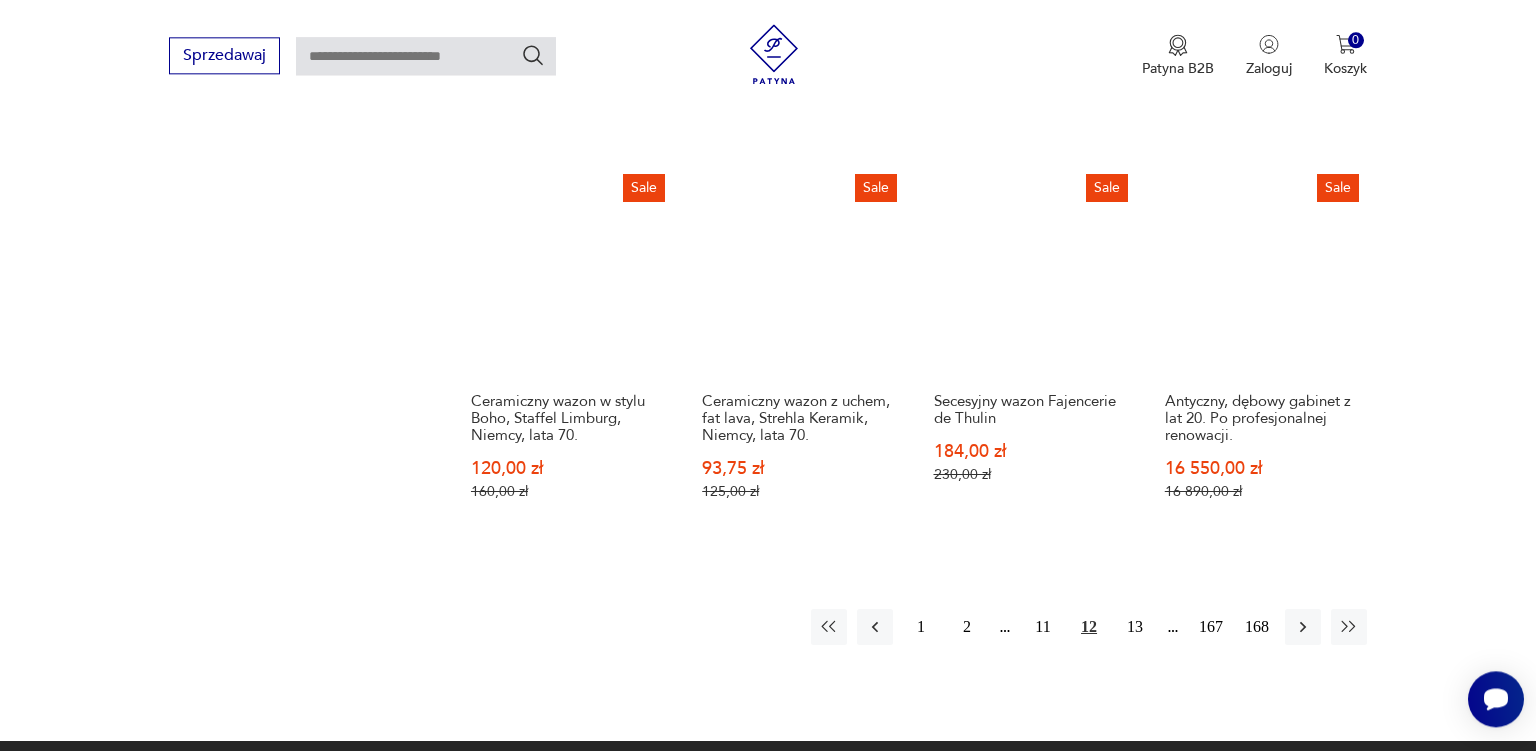 scroll, scrollTop: 1683, scrollLeft: 0, axis: vertical 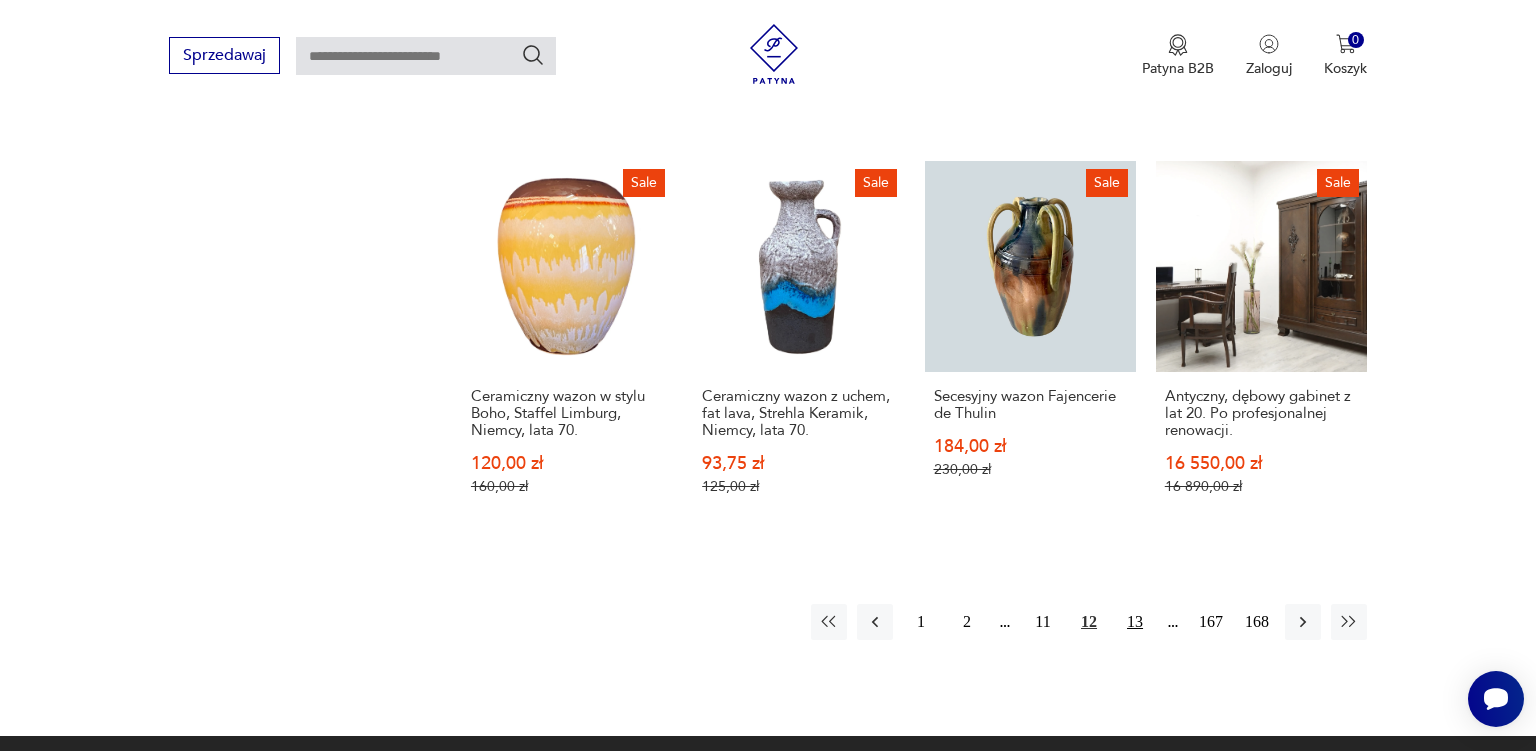 click on "13" at bounding box center [1135, 622] 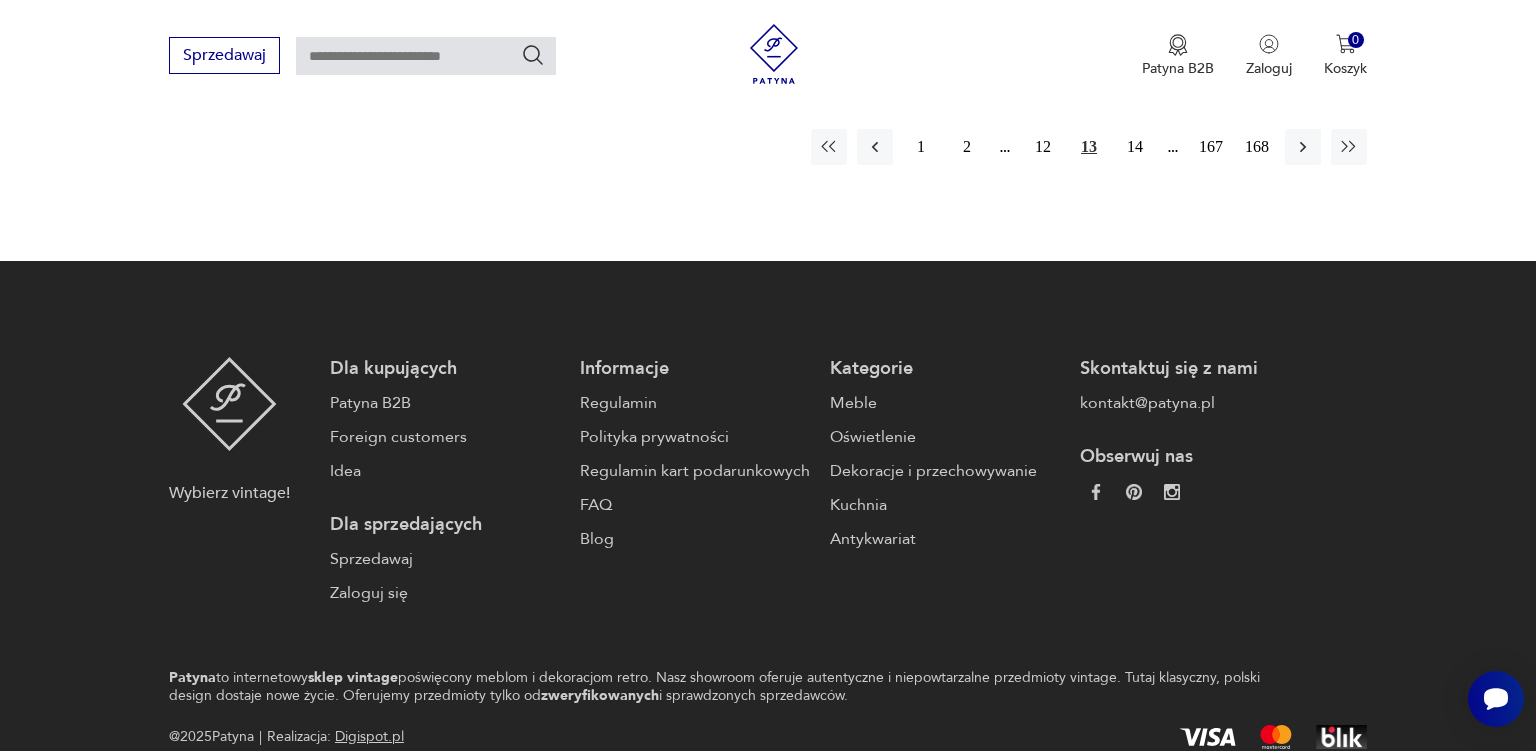 scroll, scrollTop: 2249, scrollLeft: 0, axis: vertical 